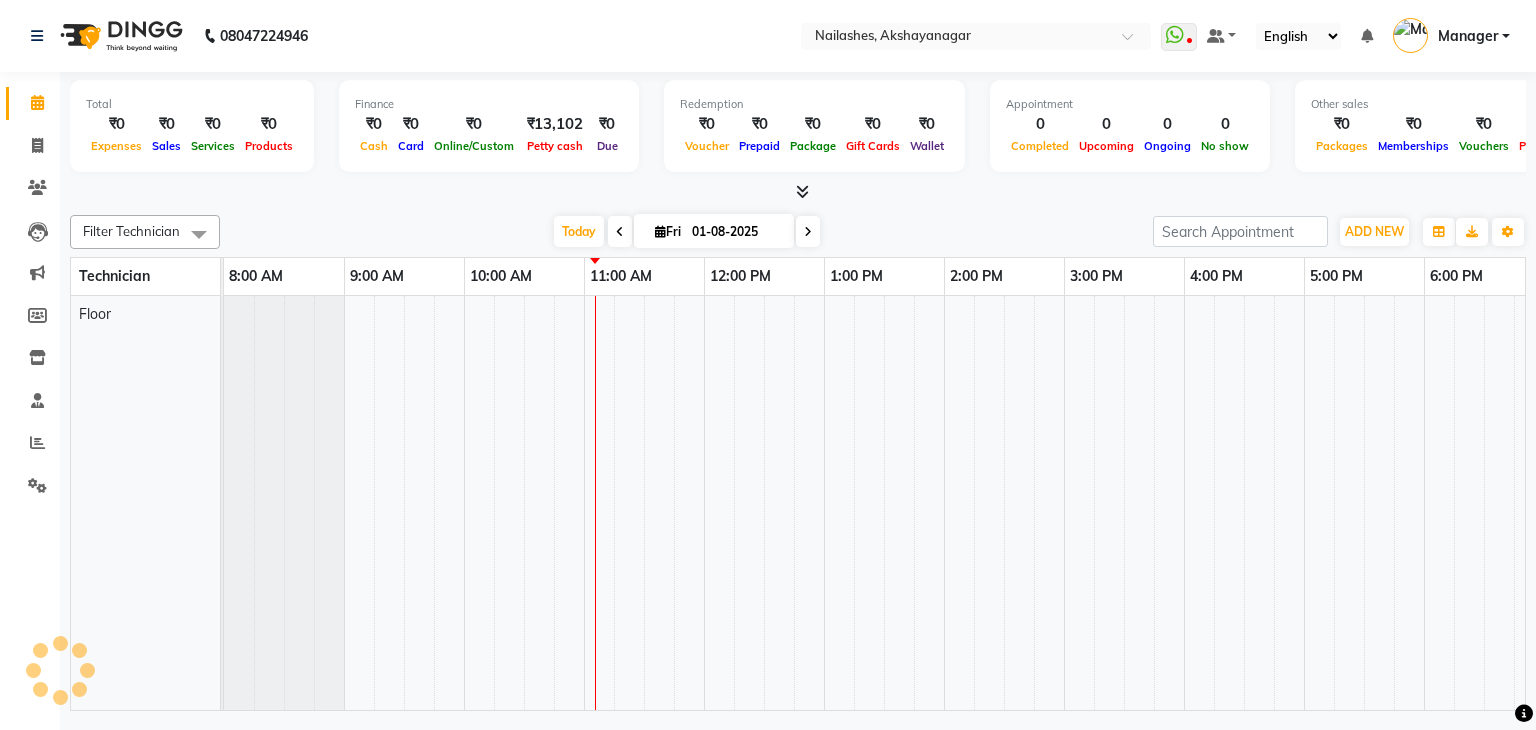 scroll, scrollTop: 0, scrollLeft: 0, axis: both 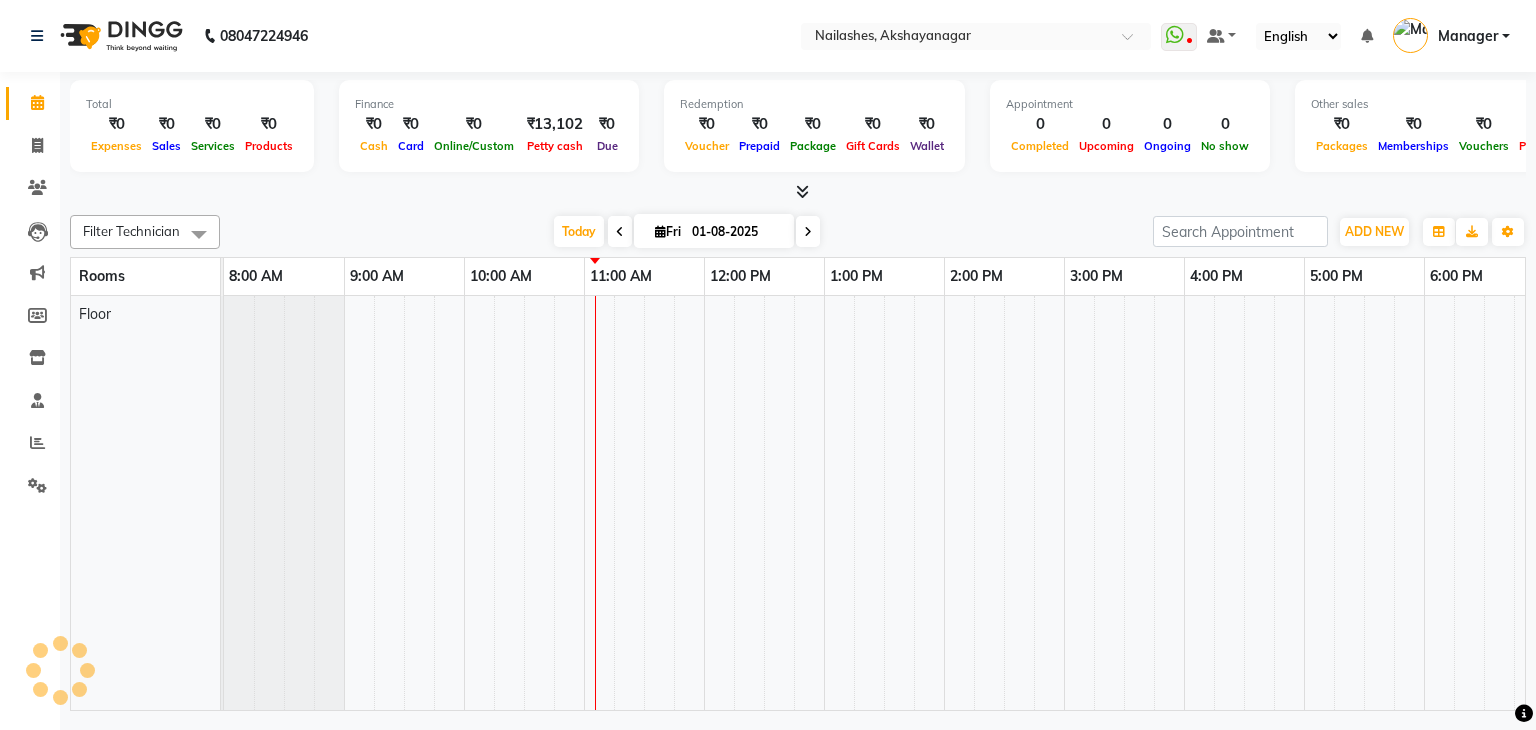click at bounding box center [620, 231] 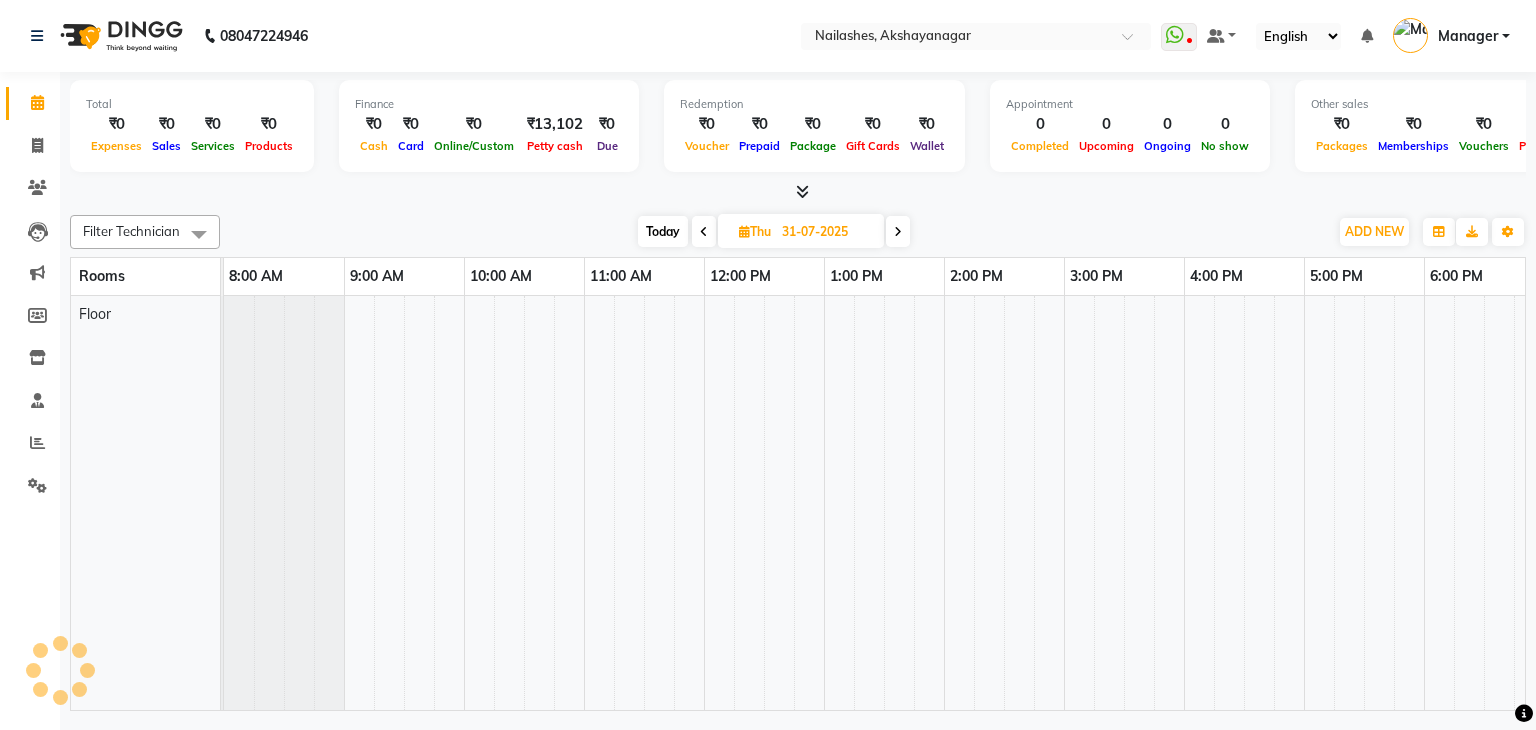 scroll, scrollTop: 0, scrollLeft: 258, axis: horizontal 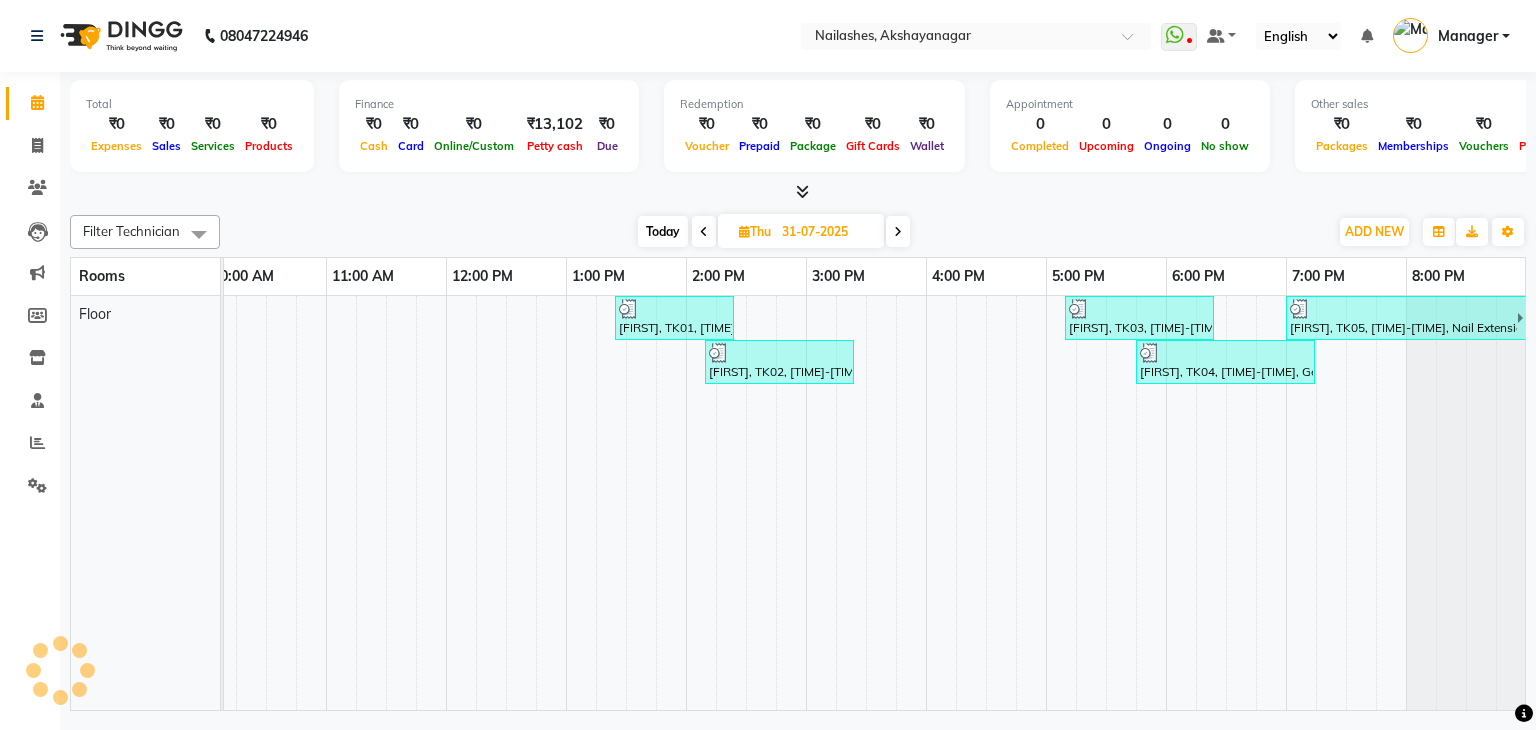 click at bounding box center (704, 232) 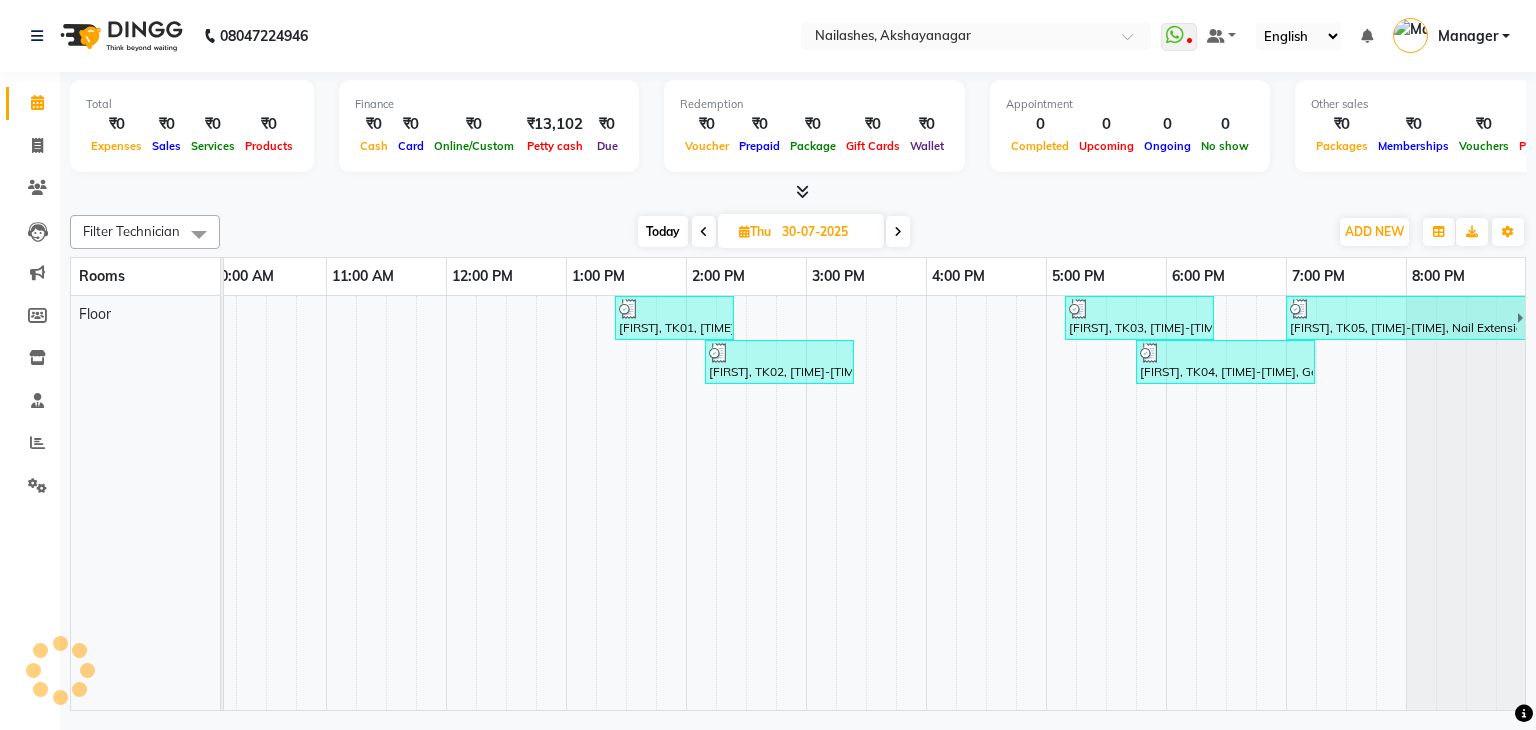 scroll, scrollTop: 0, scrollLeft: 0, axis: both 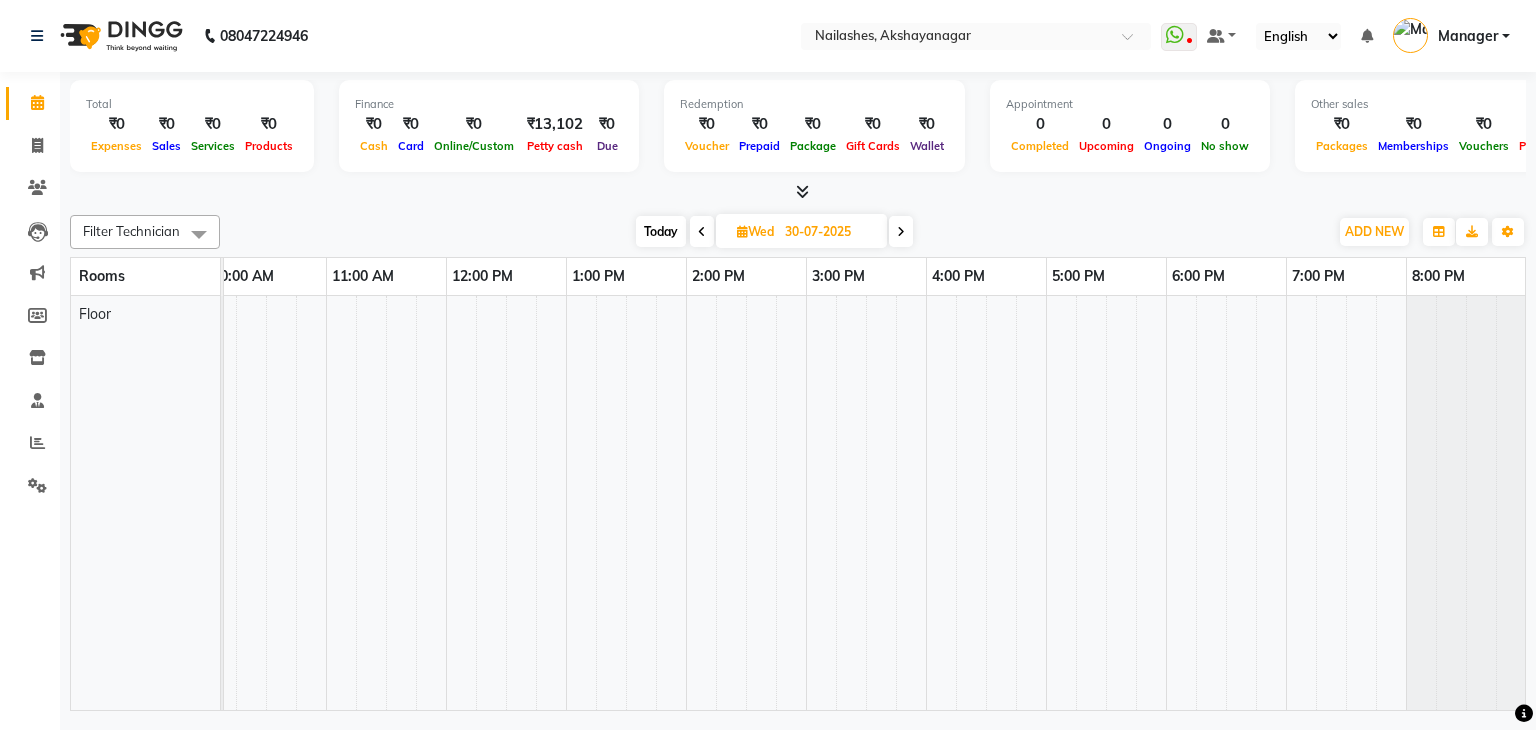 click at bounding box center (901, 232) 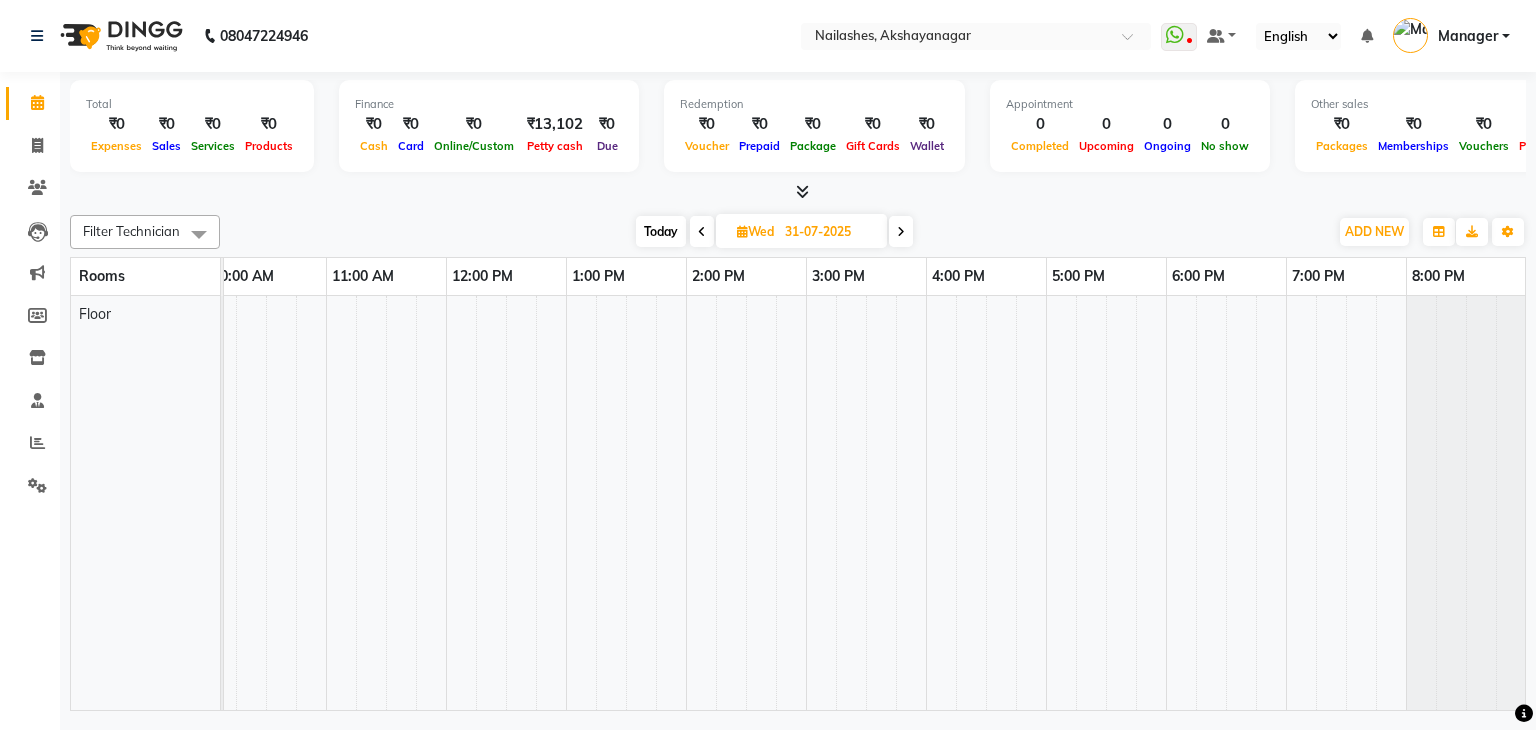 scroll, scrollTop: 0, scrollLeft: 0, axis: both 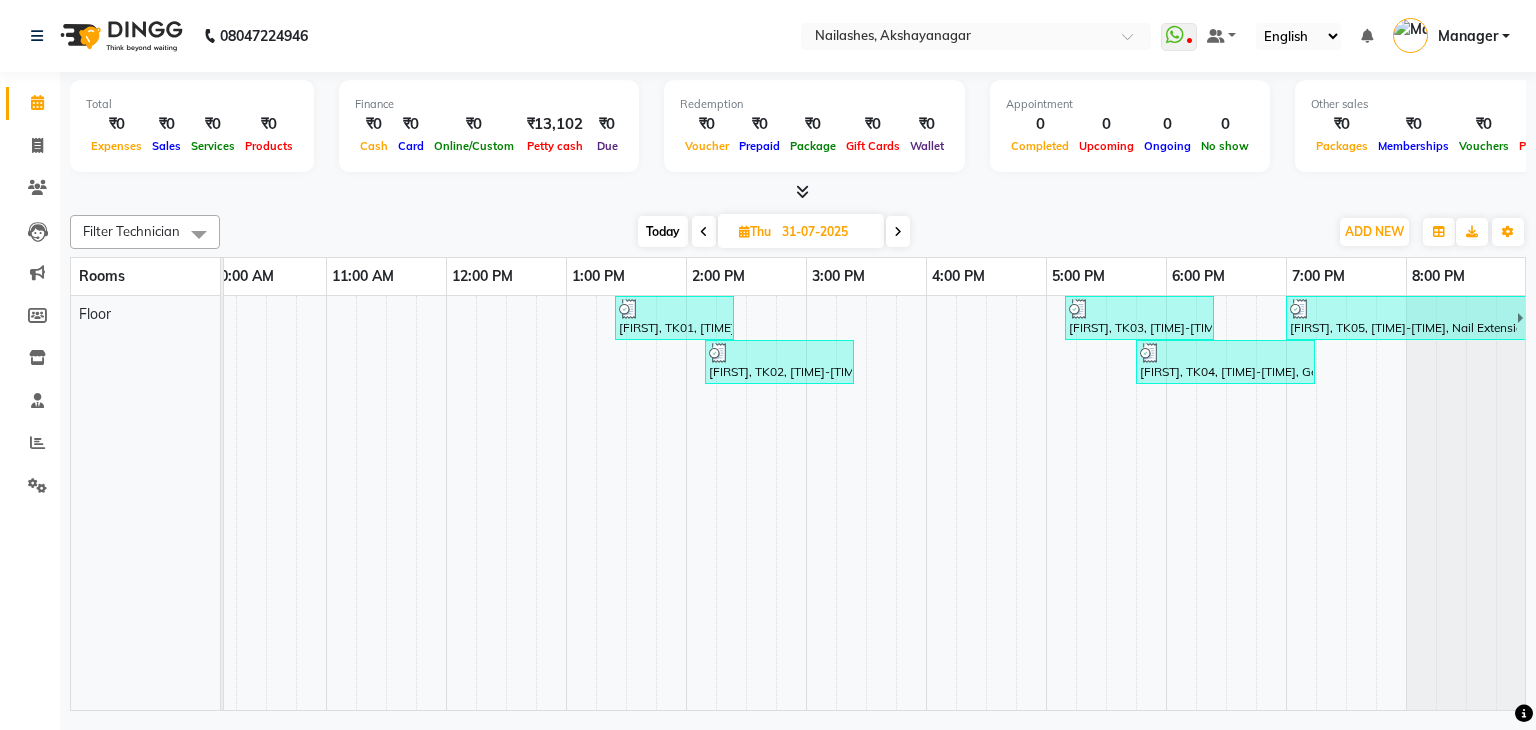 click on "[FIRST], TK05, [TIME]-[TIME], Nail Extension - Acrylic (Hand),Permanent Nail Paint - Solid Color (Hand),Nail Art - Glitter Per Finger (Hand)" at bounding box center (1402, 318) 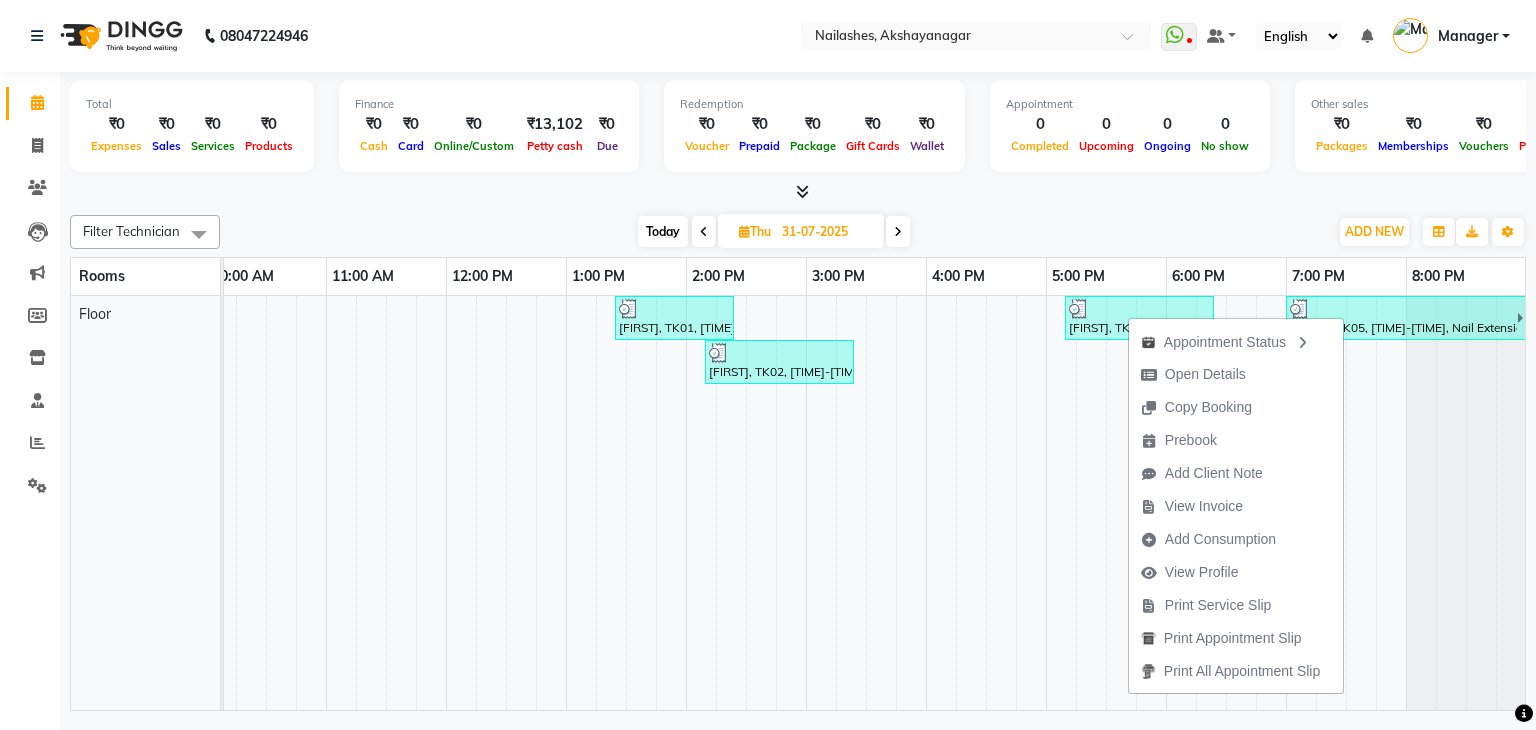 click on "[FIRST], TK05, [TIME]-[TIME], Nail Extension - Acrylic (Hand),Permanent Nail Paint - Solid Color (Hand),Nail Art - Glitter Per Finger (Hand)" at bounding box center [1402, 318] 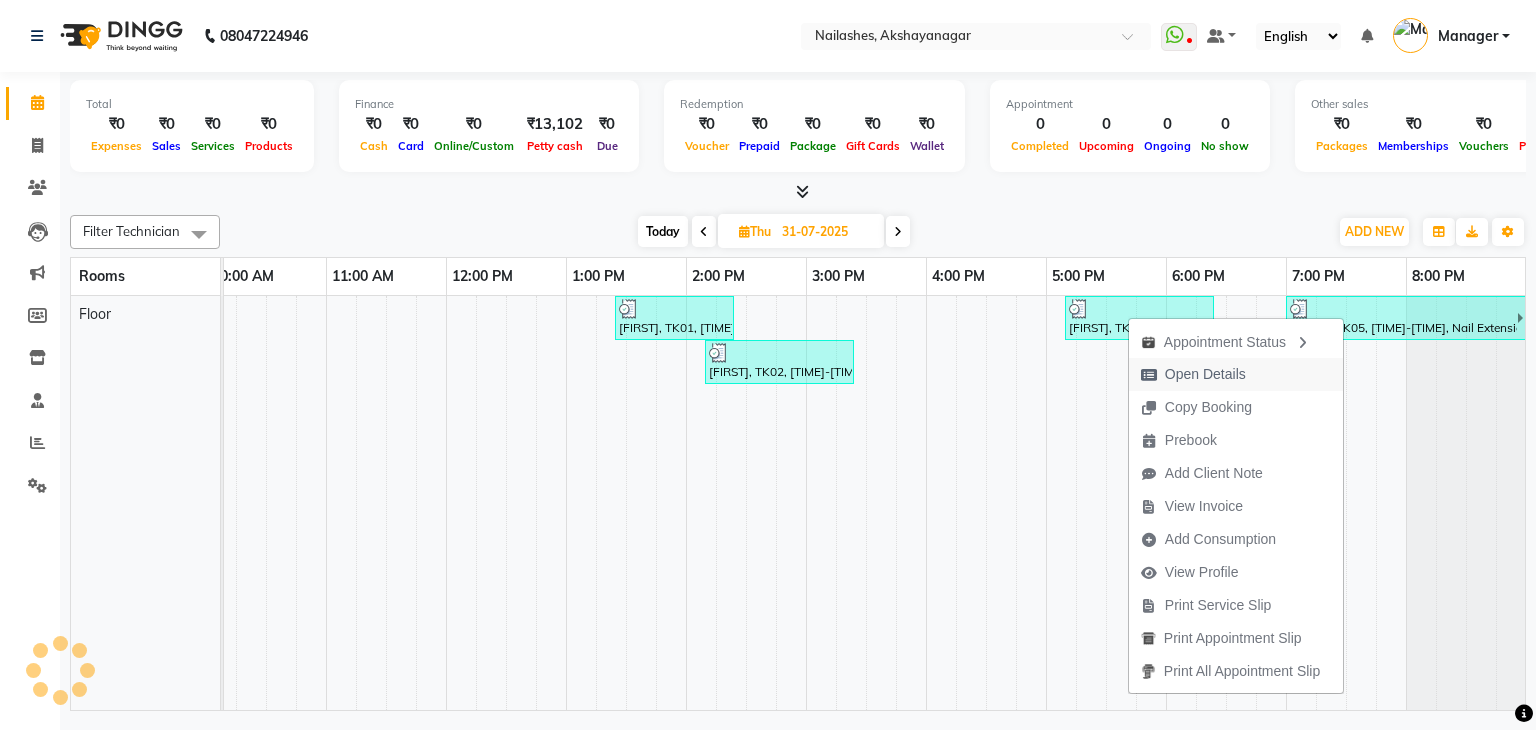 click on "Open Details" at bounding box center [1236, 374] 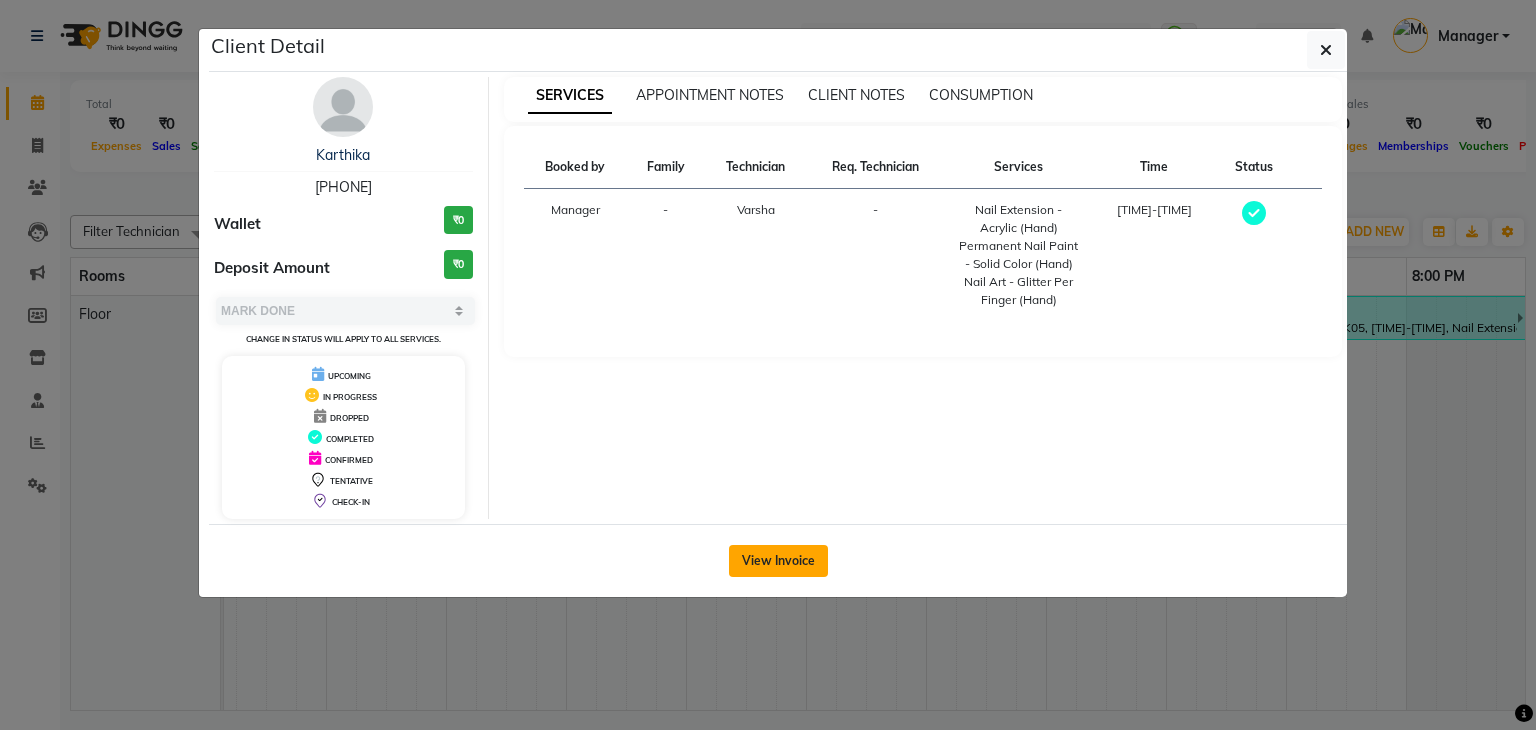 click on "View Invoice" 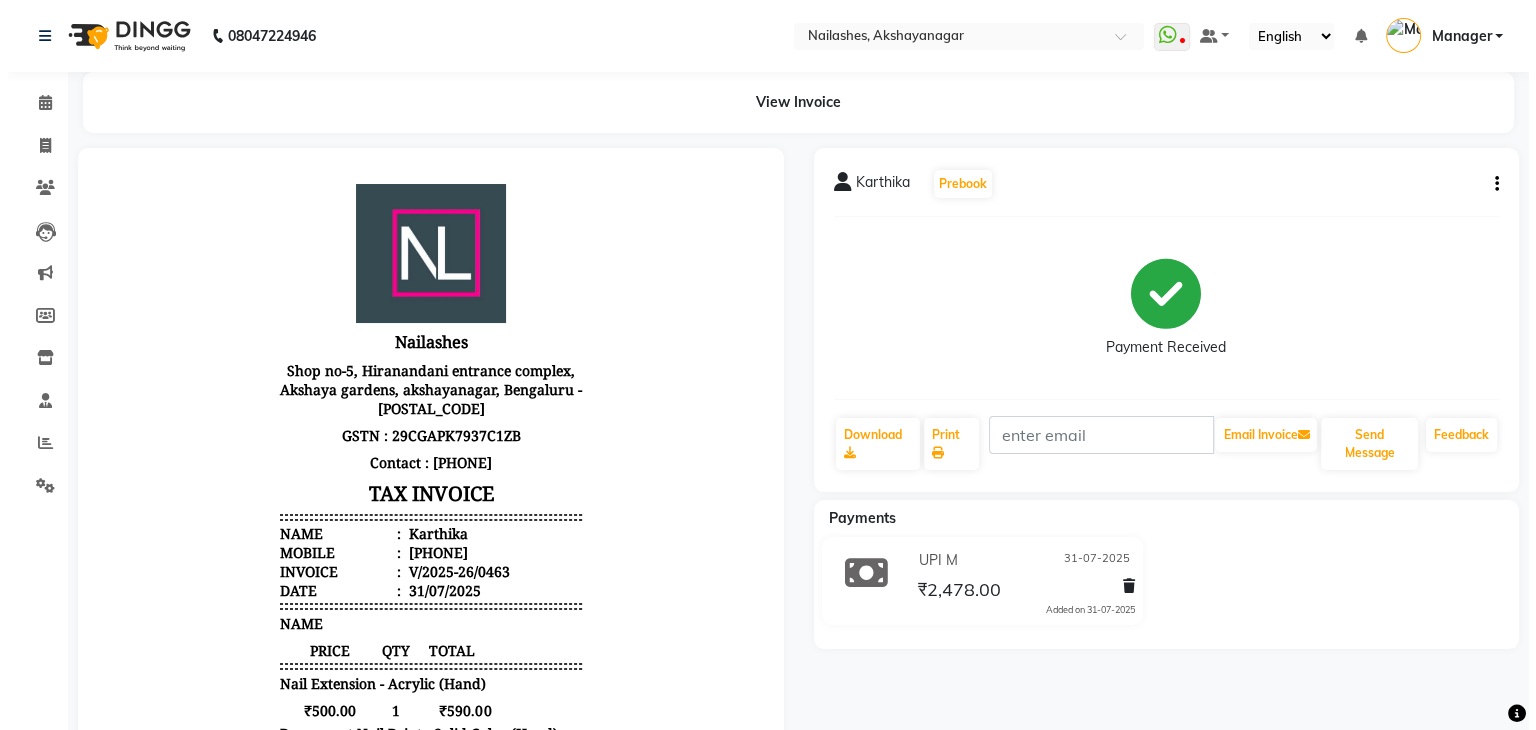 scroll, scrollTop: 0, scrollLeft: 0, axis: both 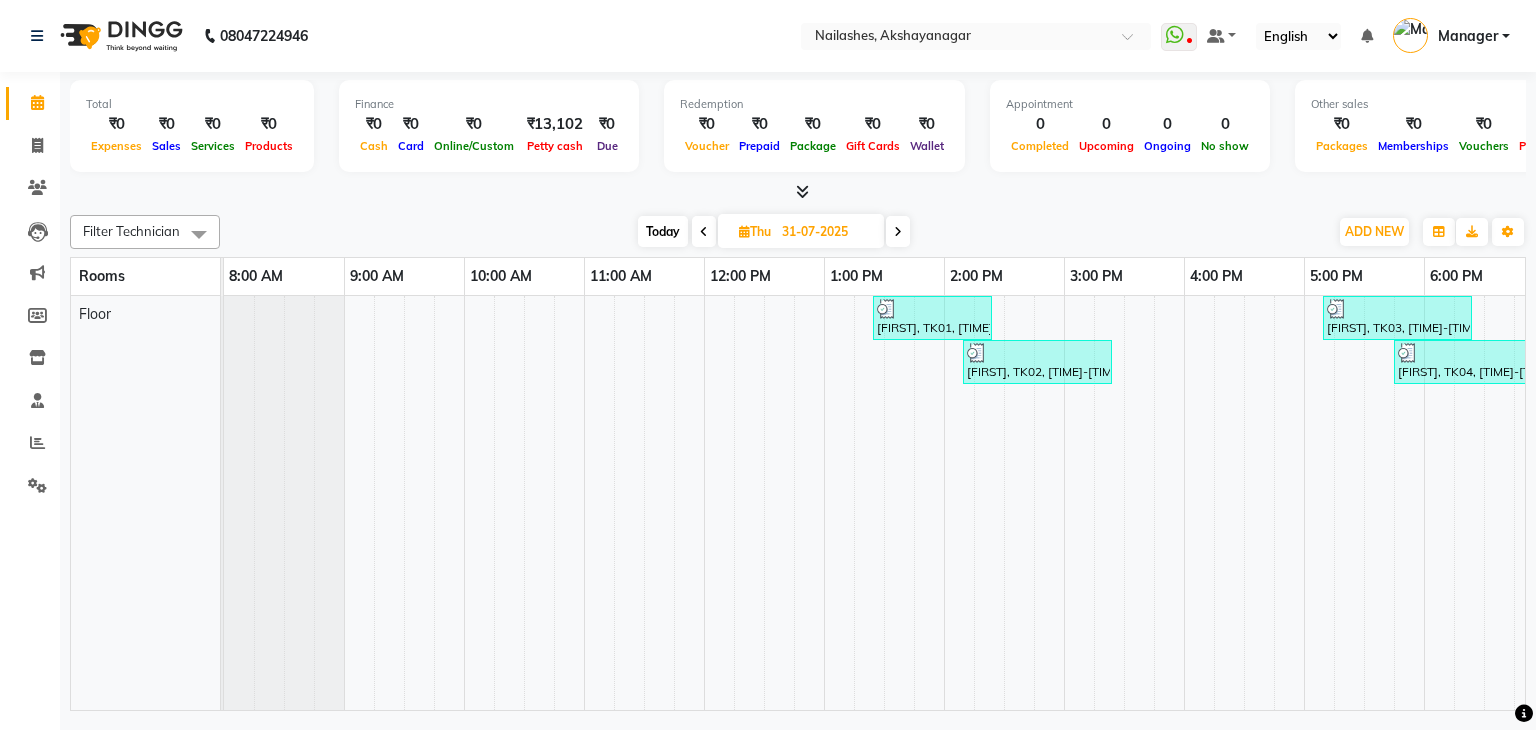 click on "[FIRST], TK03, [TIME]-[TIME], Acrylic Extenions + Gel Nail Paint,Nail Art - Myler Per Finger (Hand)" at bounding box center (1397, 318) 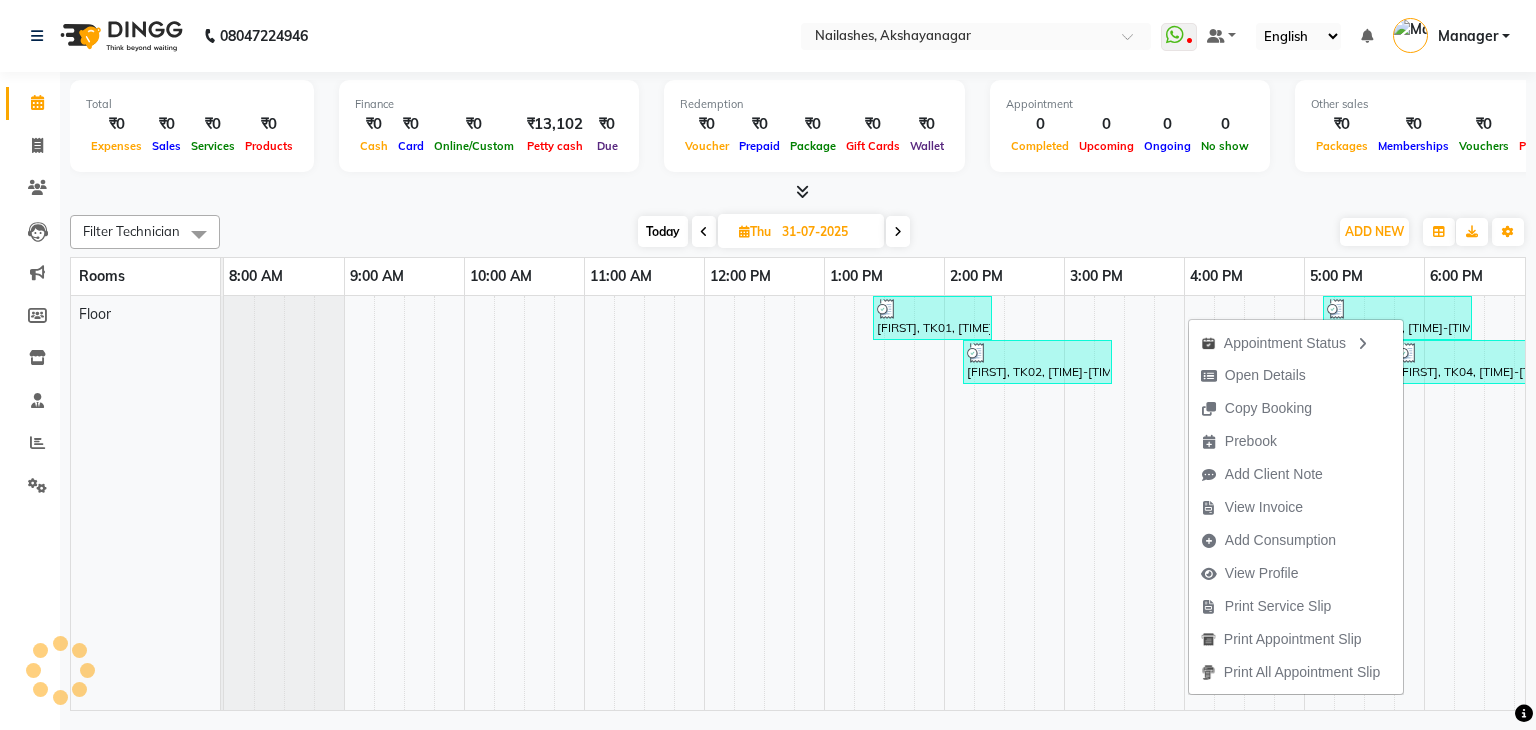 click on "[FIRST], TK03, [TIME]-[TIME], Acrylic Extenions + Gel Nail Paint,Nail Art - Myler Per Finger (Hand)" at bounding box center (1397, 318) 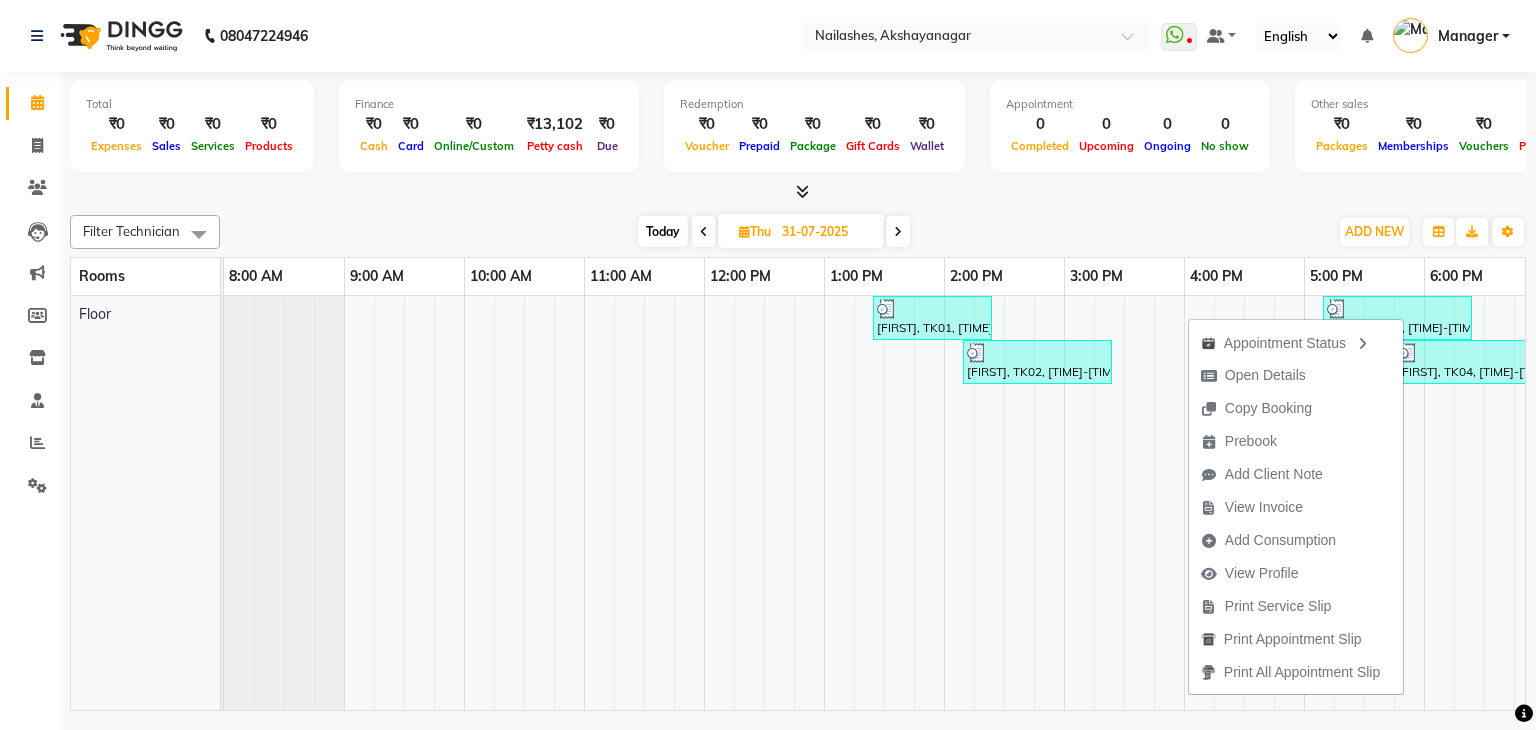 click at bounding box center (1439, 503) 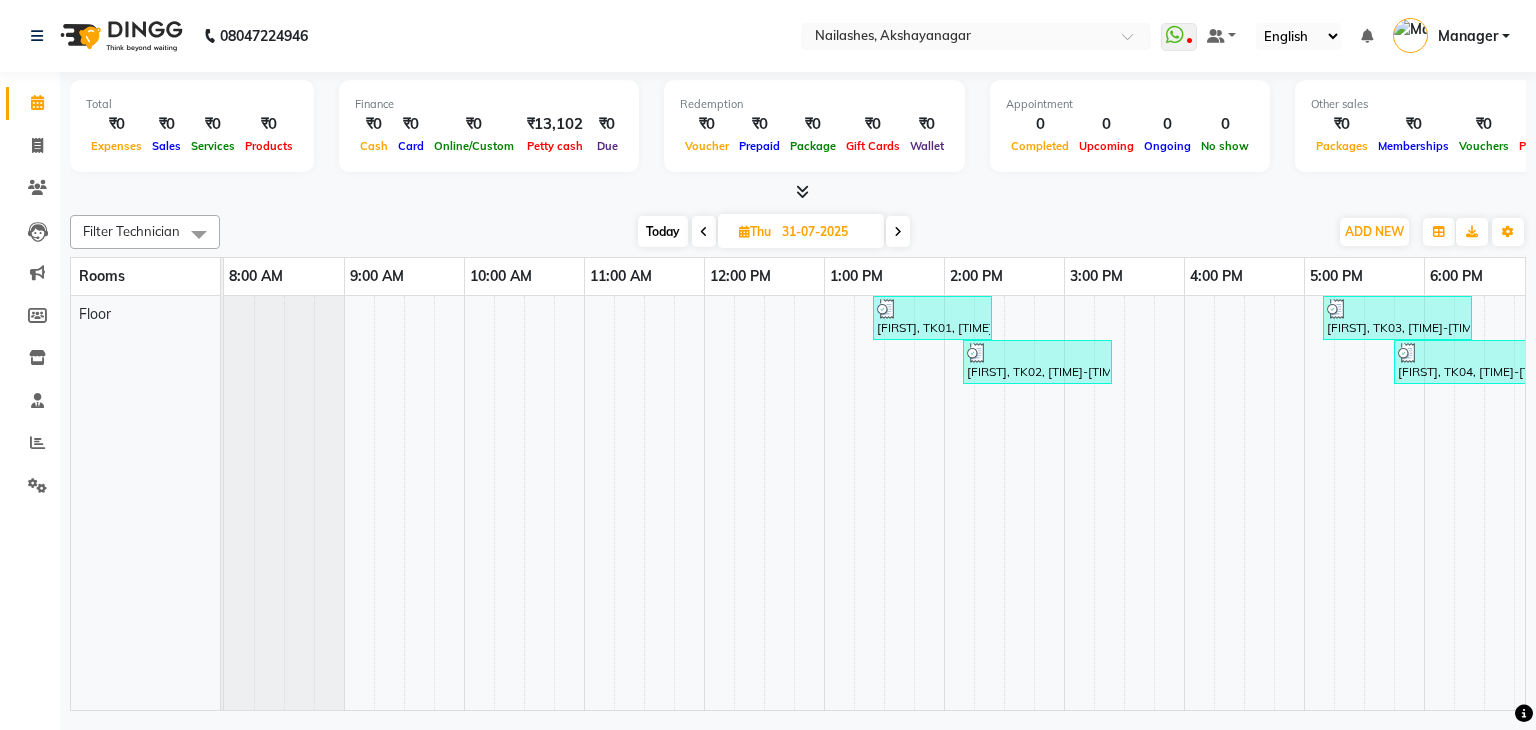 click at bounding box center (1397, 309) 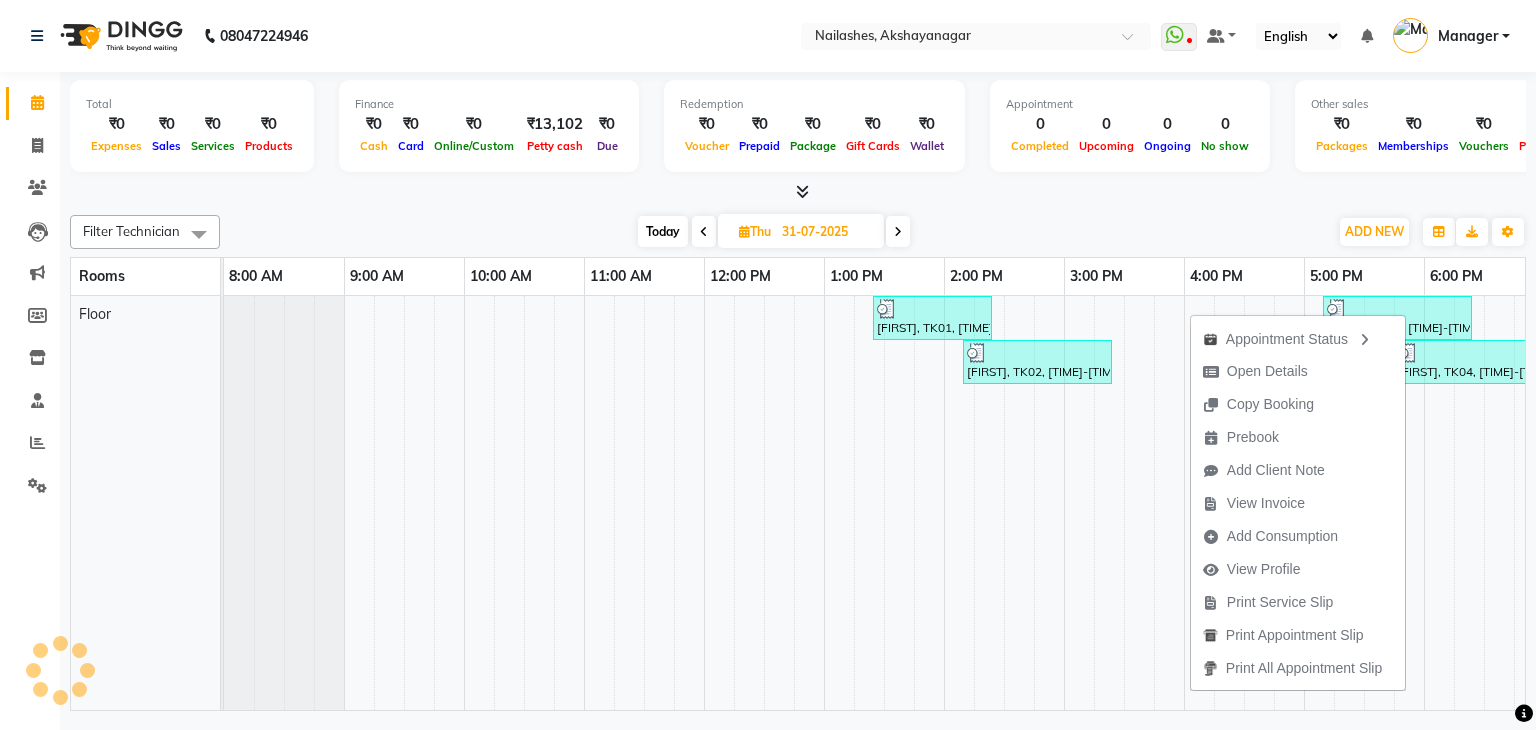 click at bounding box center (1397, 309) 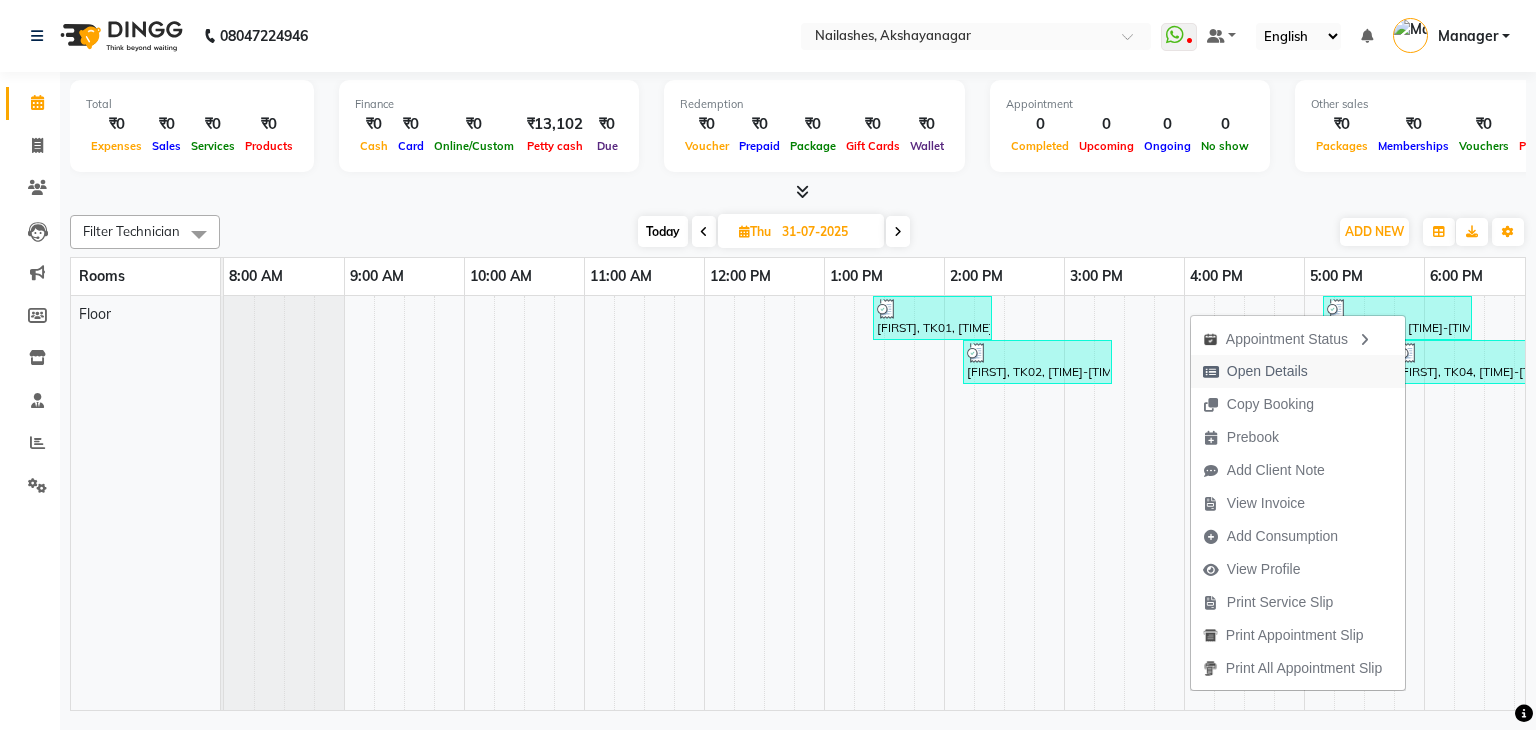 click on "Open Details" at bounding box center [1255, 371] 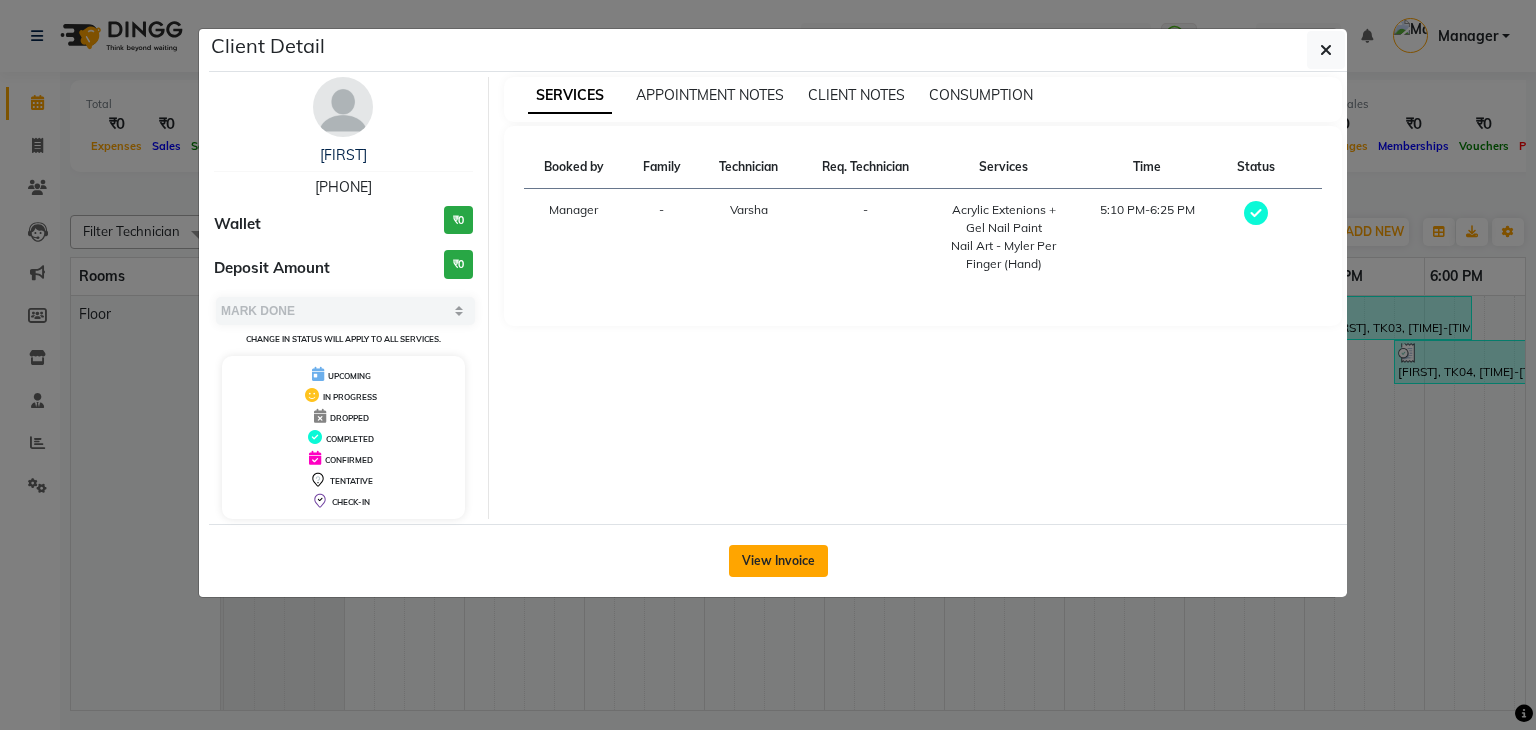 click on "View Invoice" 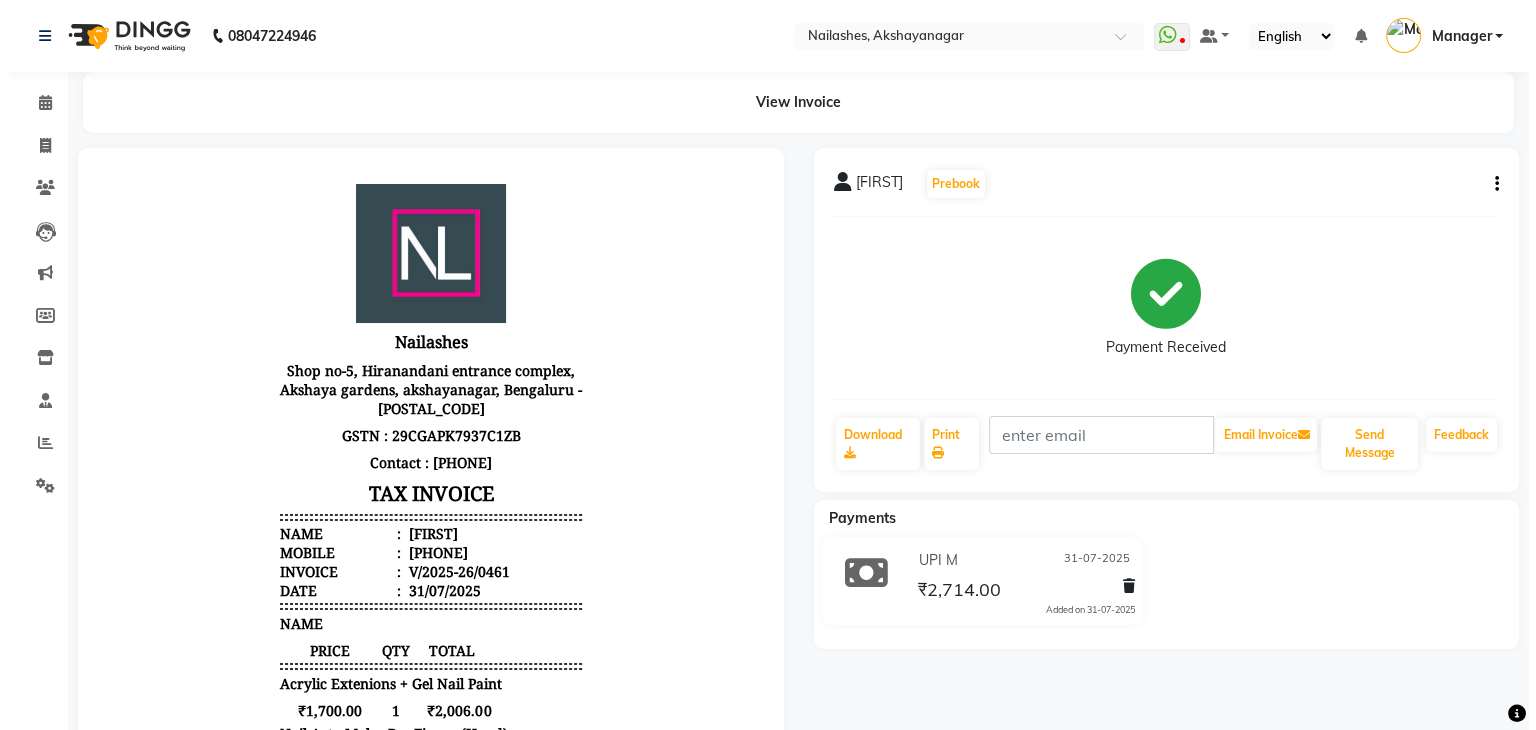 scroll, scrollTop: 0, scrollLeft: 0, axis: both 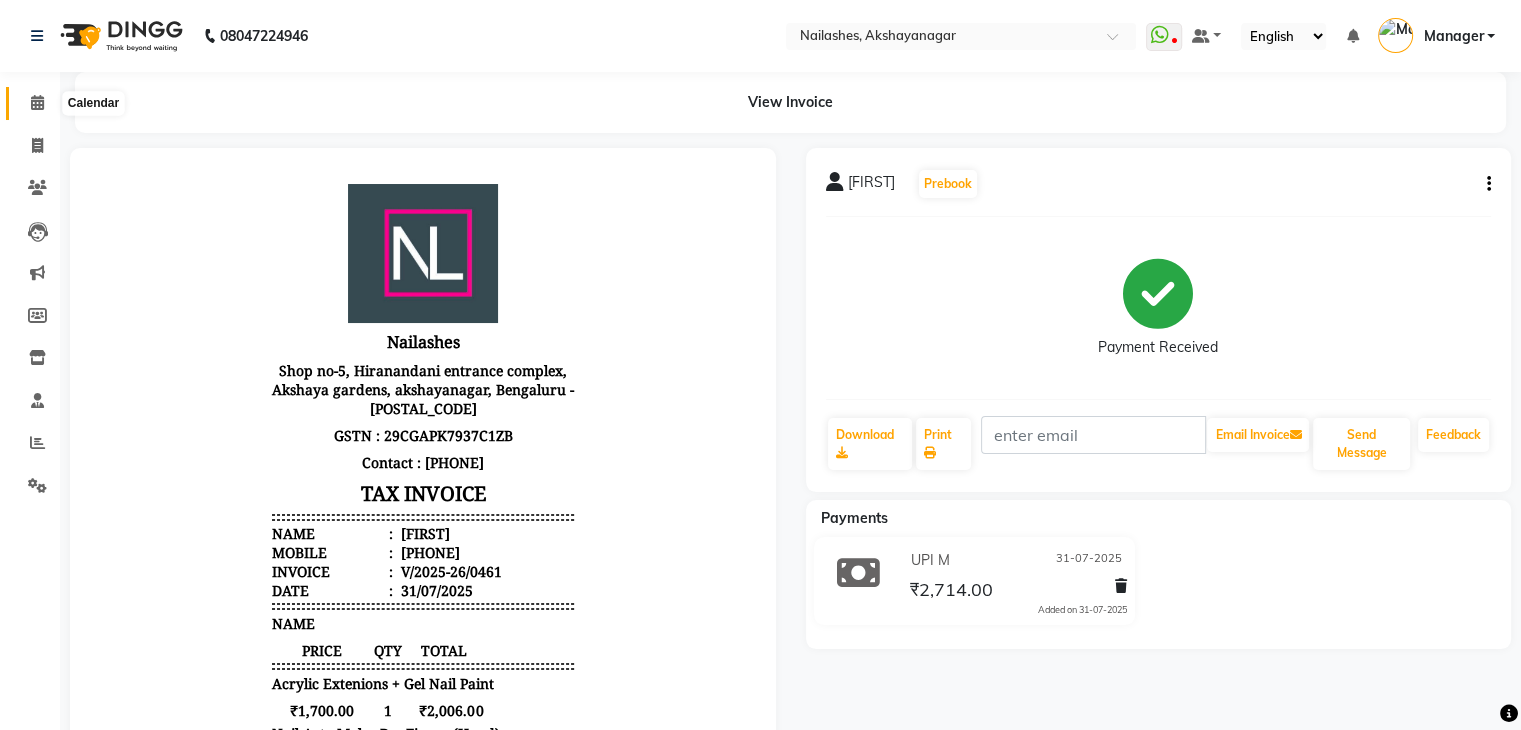 click 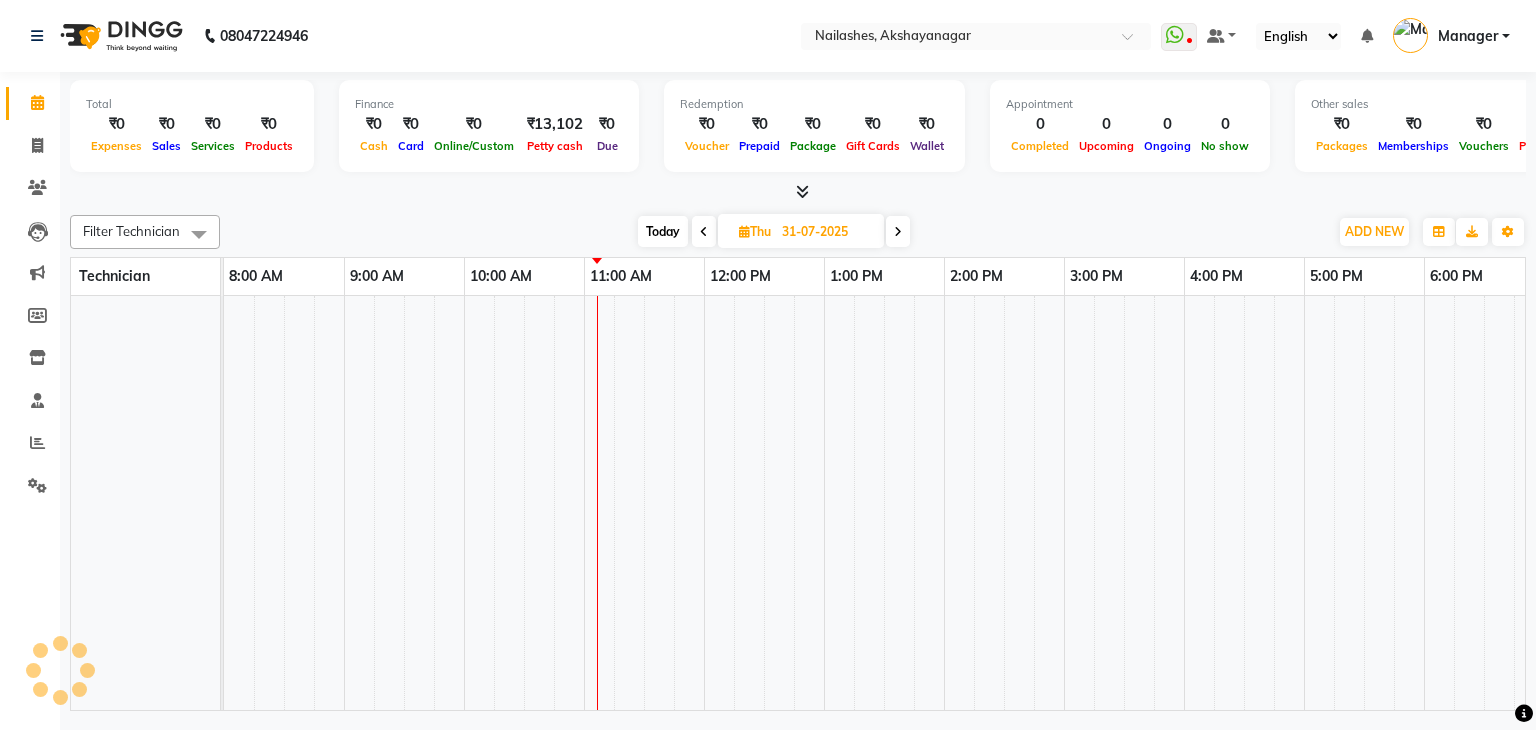scroll, scrollTop: 0, scrollLeft: 0, axis: both 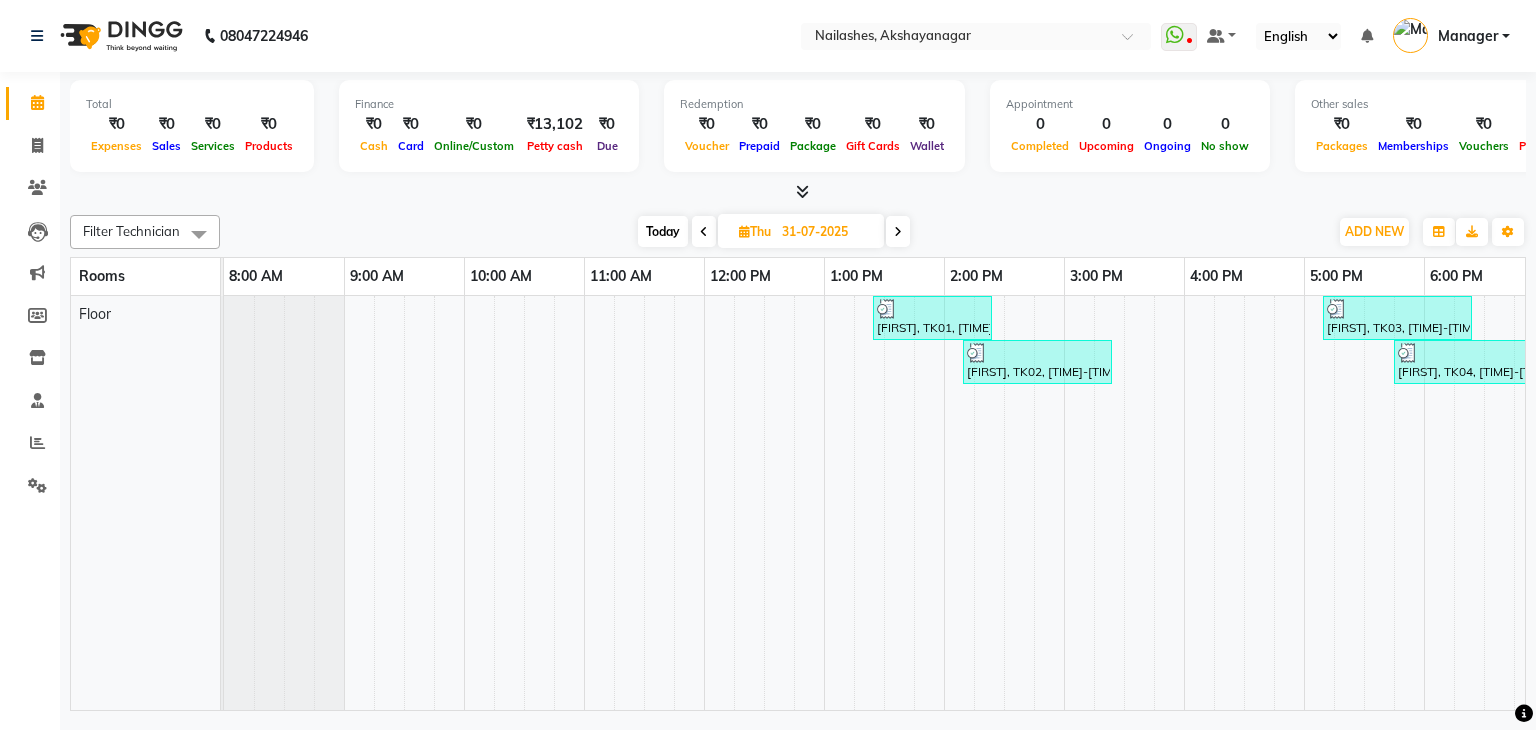 click on "[FIRST], TK02, [TIME]-[TIME], Gel Extensions + Gel Nail Paint,Nail Art - Glitter Per Finger (Hand)" at bounding box center (1037, 362) 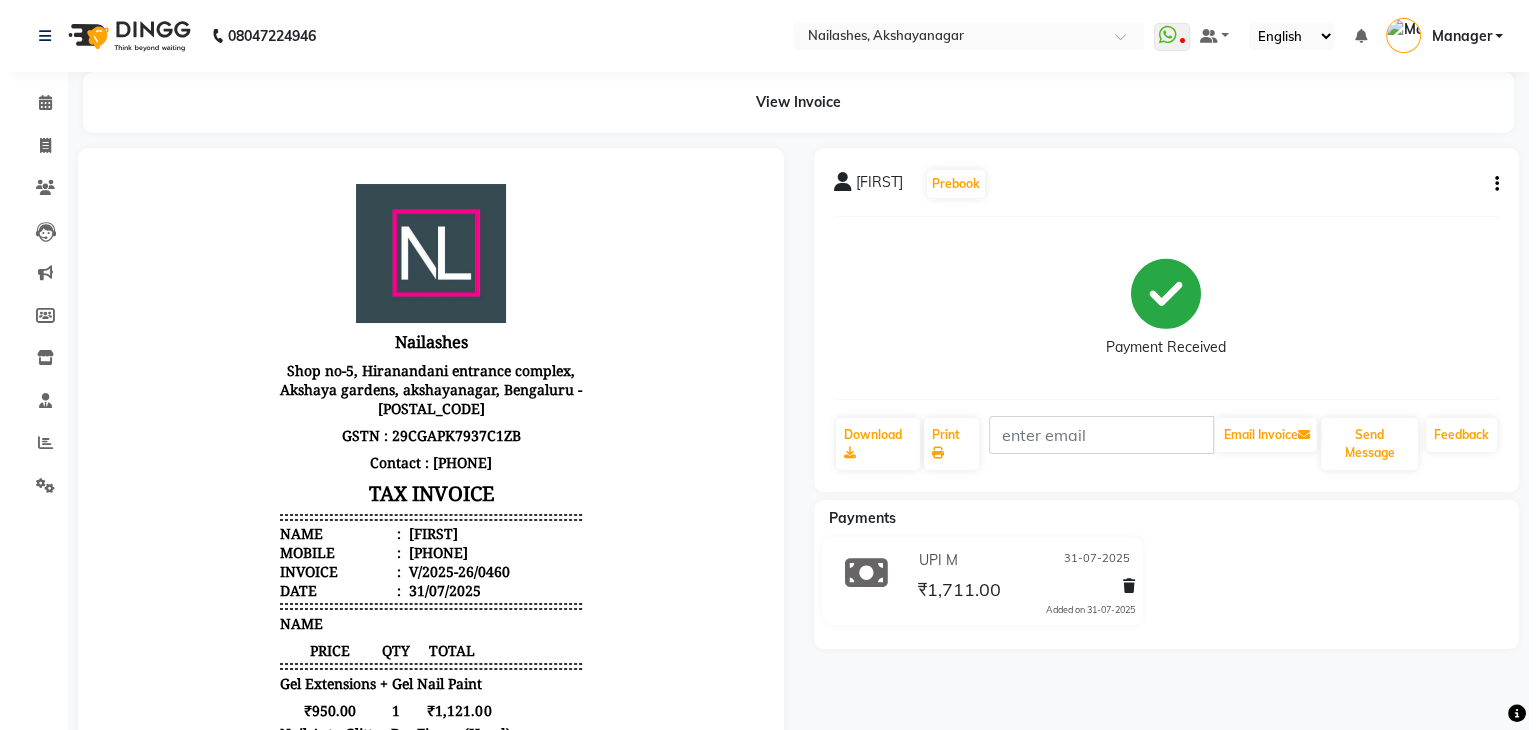 scroll, scrollTop: 0, scrollLeft: 0, axis: both 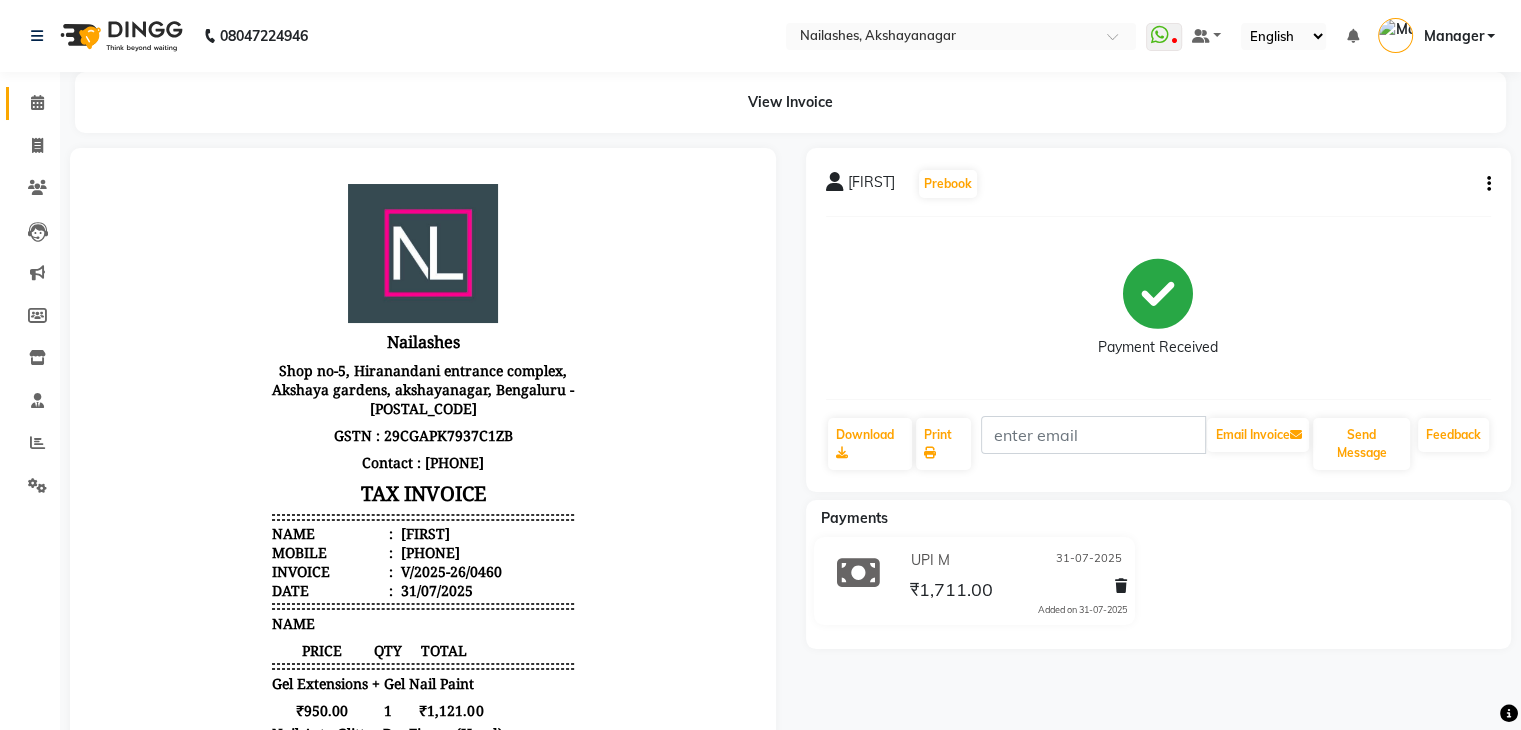 drag, startPoint x: 391, startPoint y: 24, endPoint x: 41, endPoint y: 109, distance: 360.17358 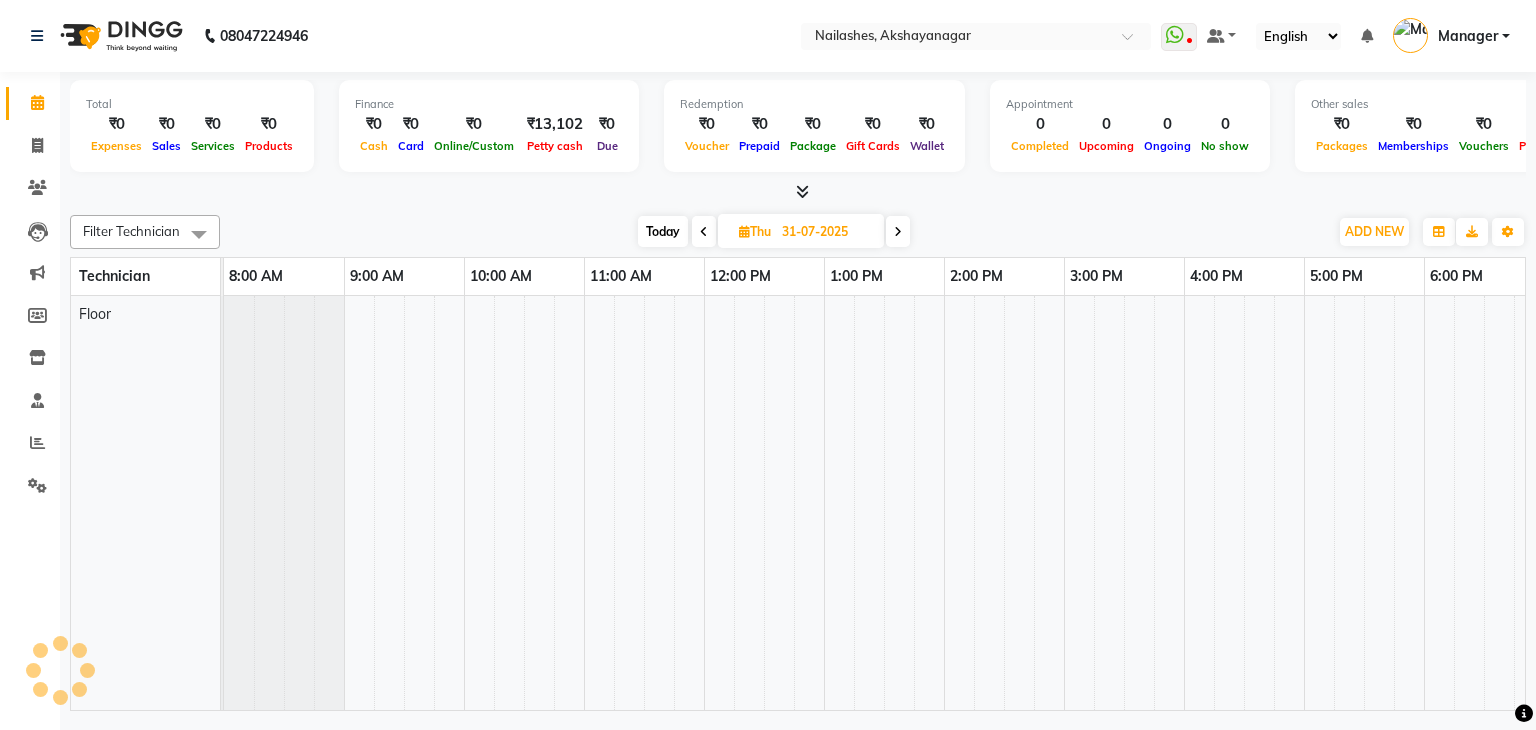 scroll, scrollTop: 0, scrollLeft: 258, axis: horizontal 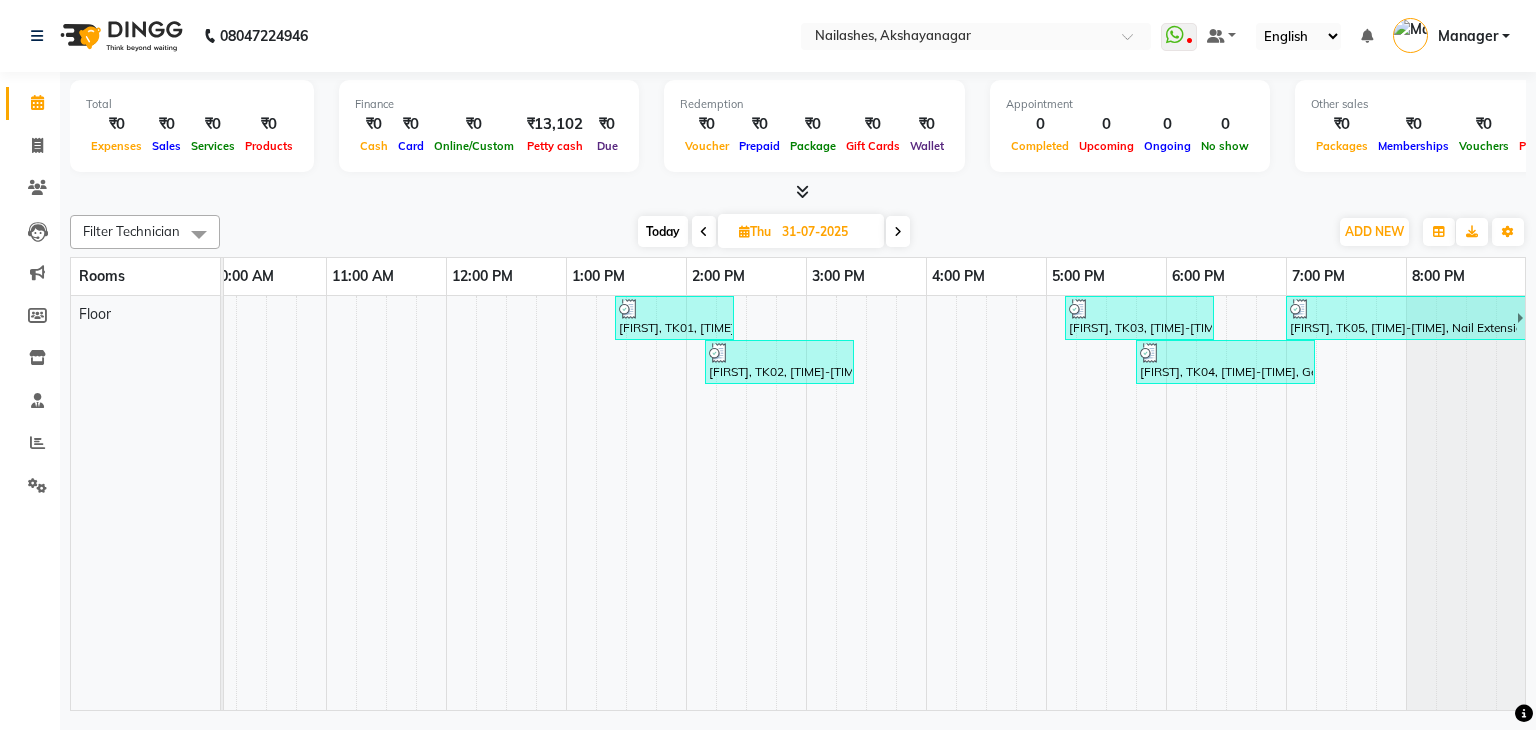 click on "[FIRST], TK01, [TIME]-[TIME], Nail Art - Cat Eye (Hand)" at bounding box center [674, 318] 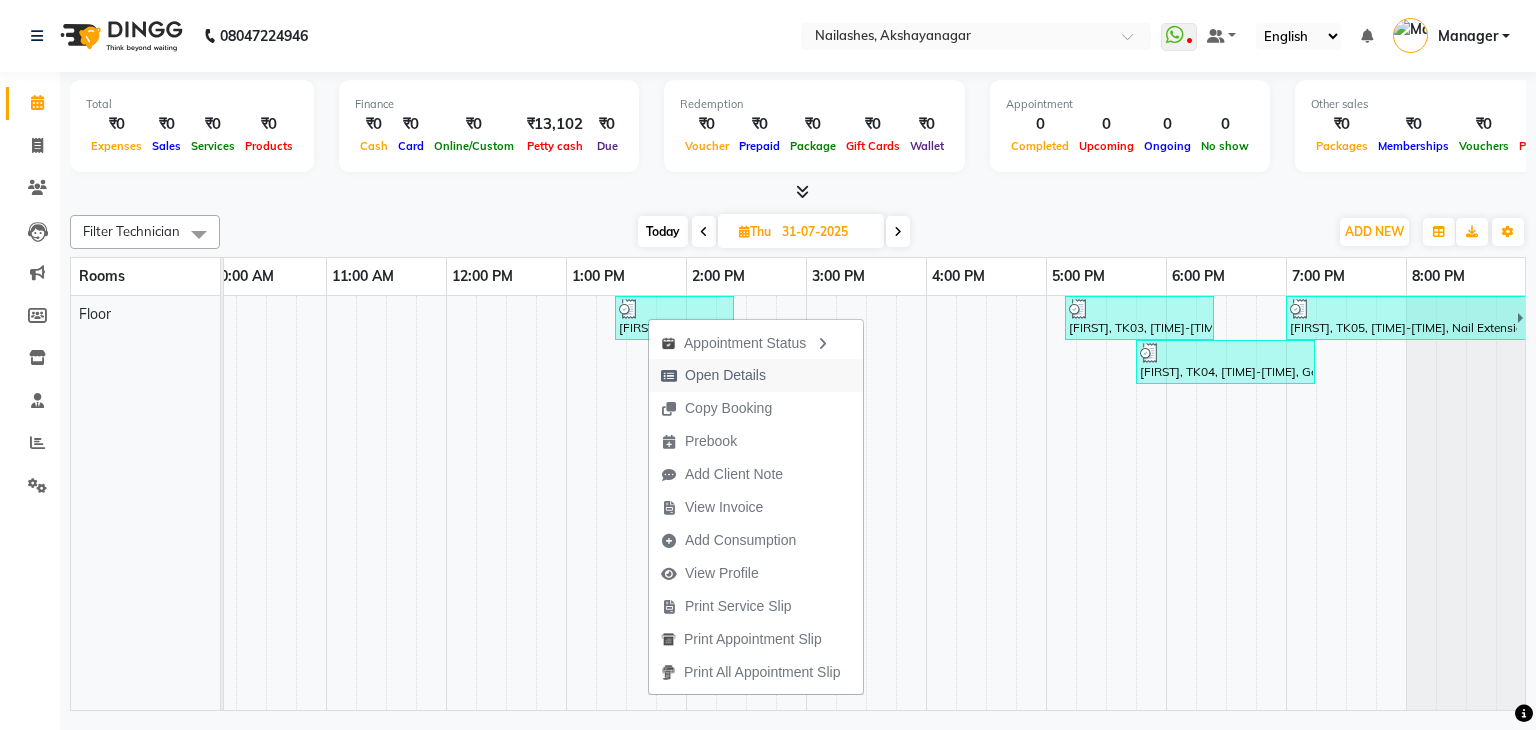 click on "Open Details" at bounding box center (725, 375) 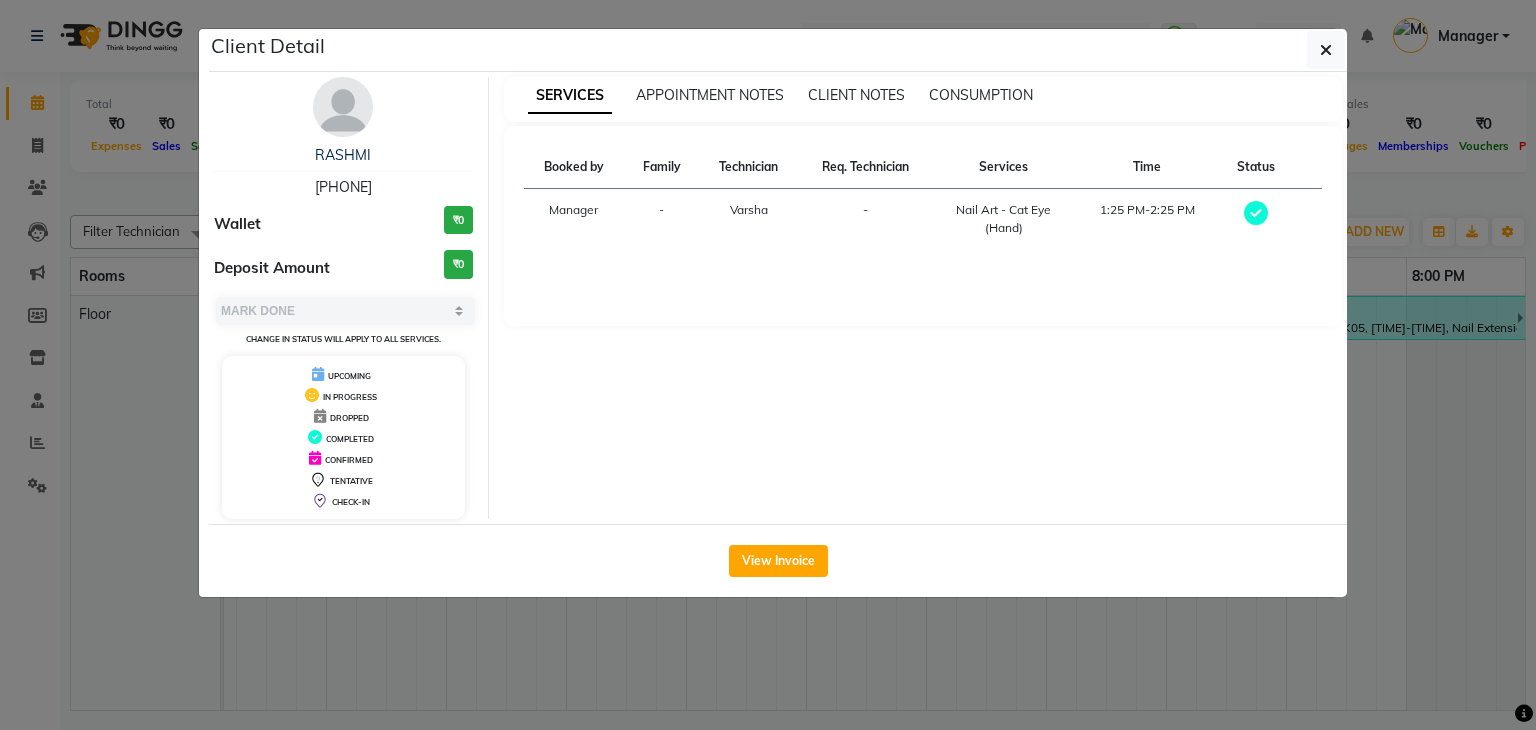 click on "SERVICES APPOINTMENT NOTES CLIENT NOTES CONSUMPTION Booked by Family Technician Req. Technician Services Time Status Manager - Varsha - Nail Art - Cat Eye (Hand) [TIME]-[TIME]" at bounding box center (923, 298) 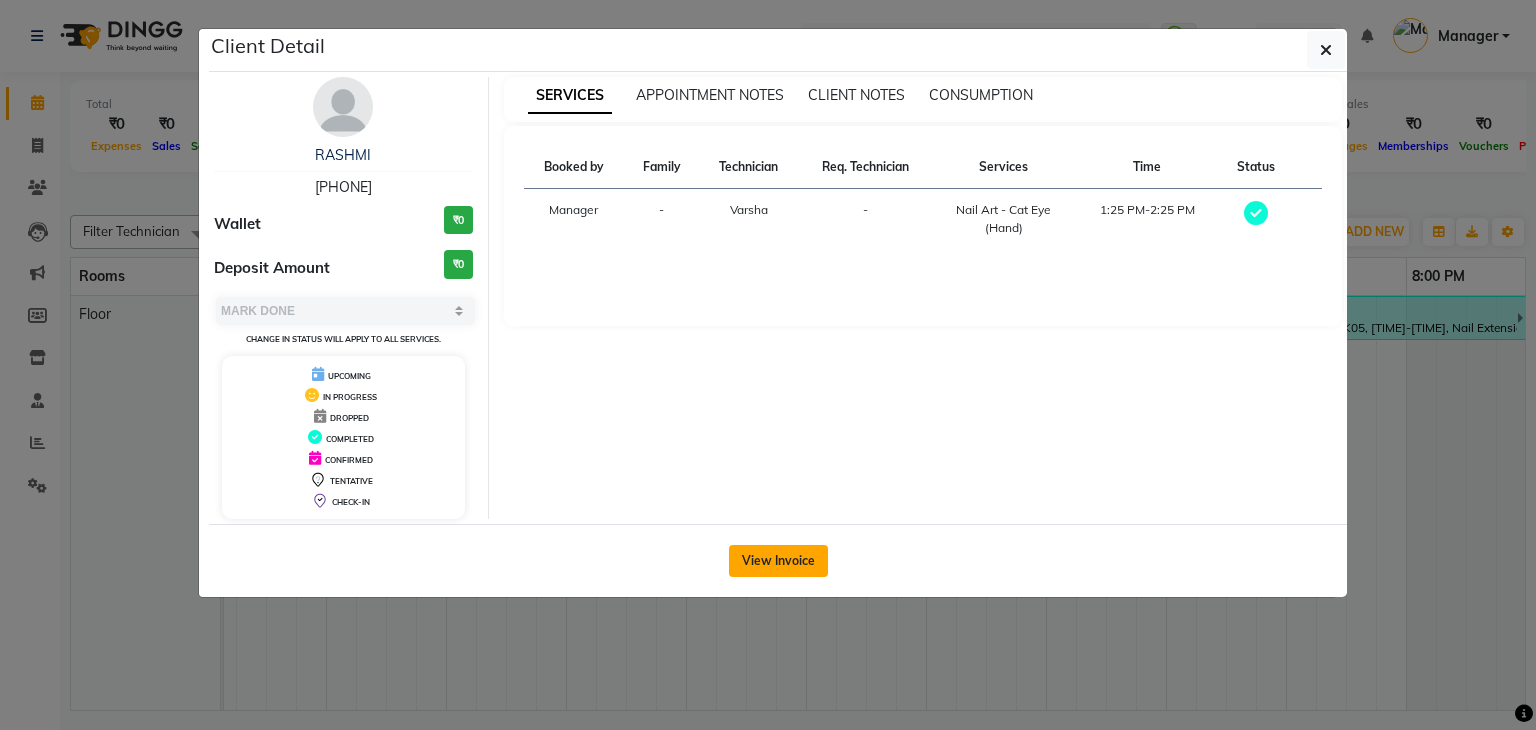 click on "View Invoice" 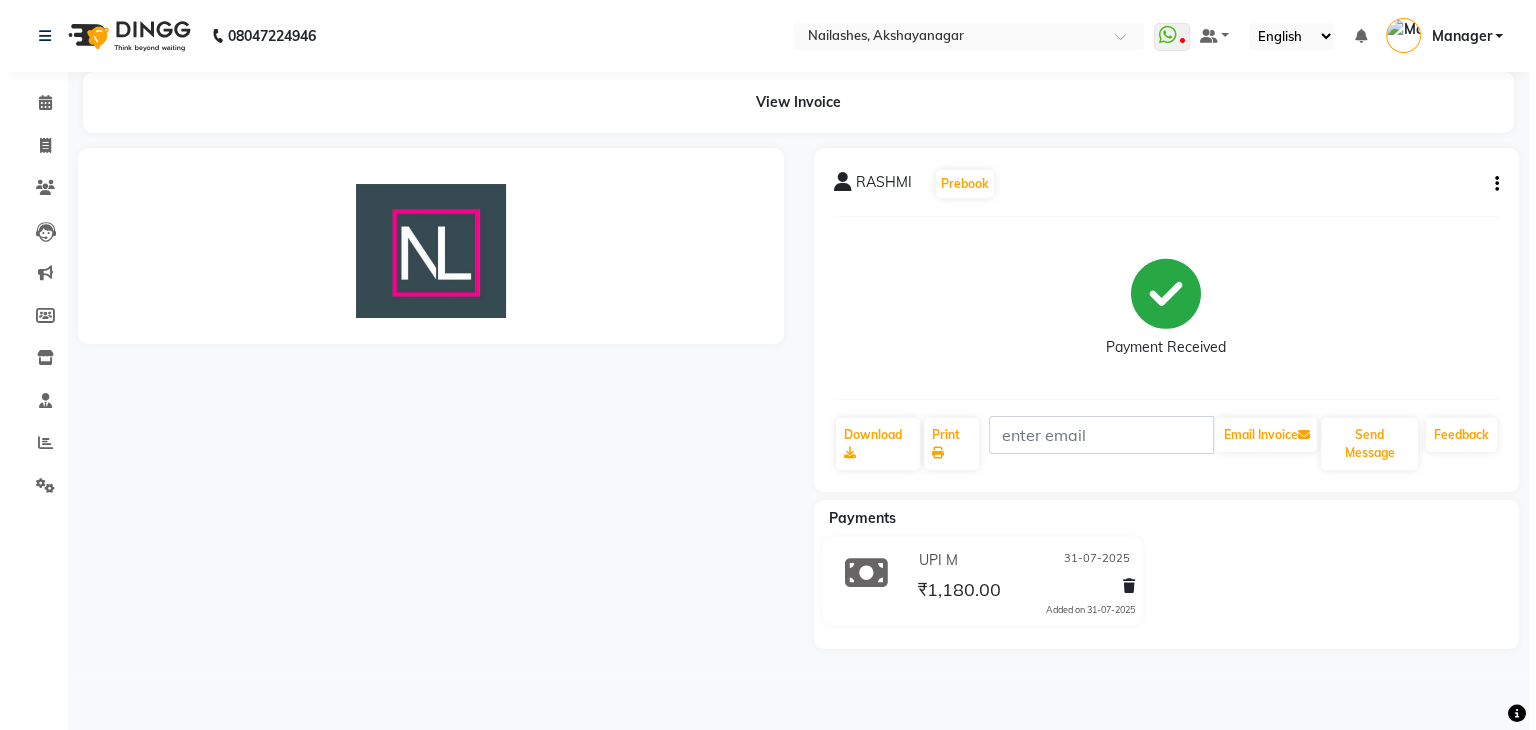 scroll, scrollTop: 0, scrollLeft: 0, axis: both 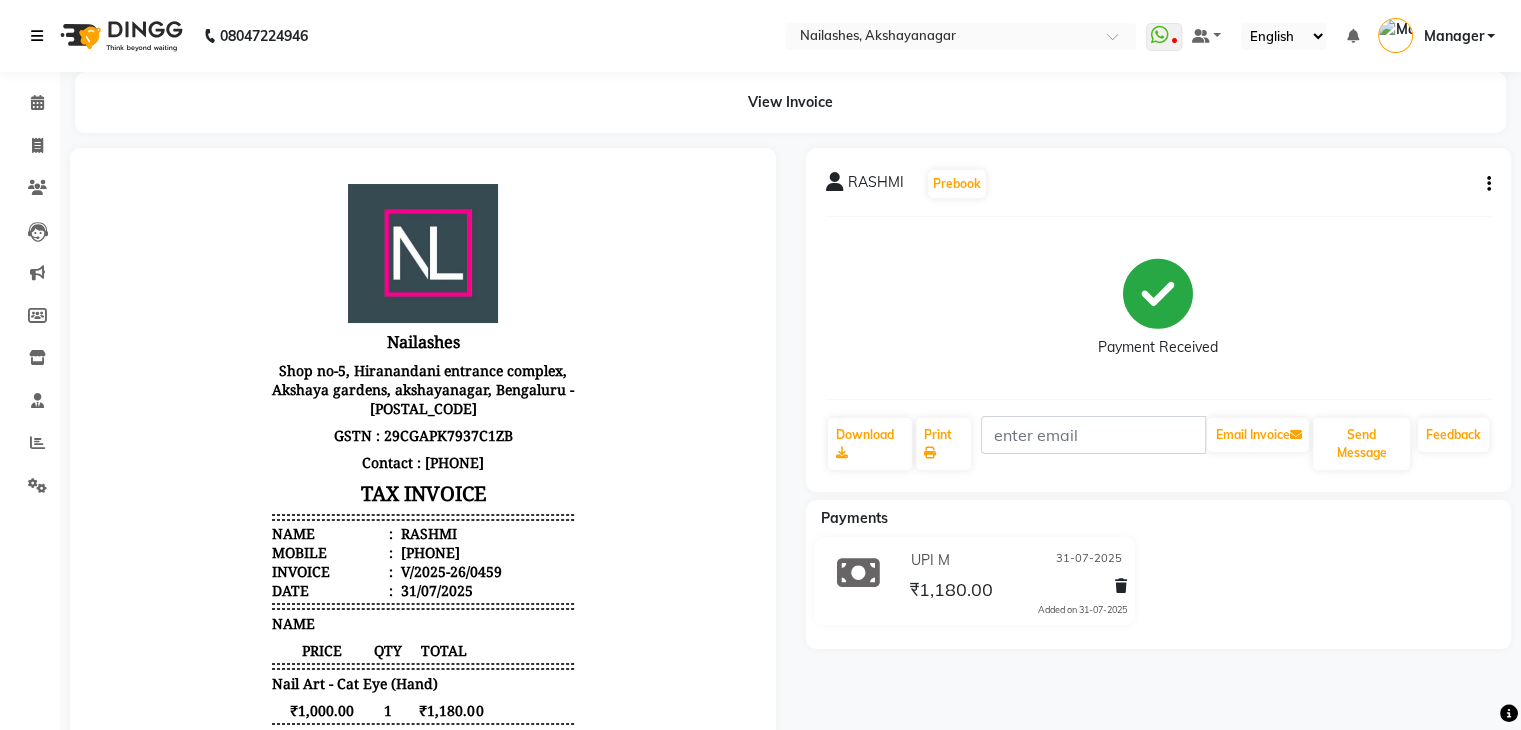 click at bounding box center [37, 36] 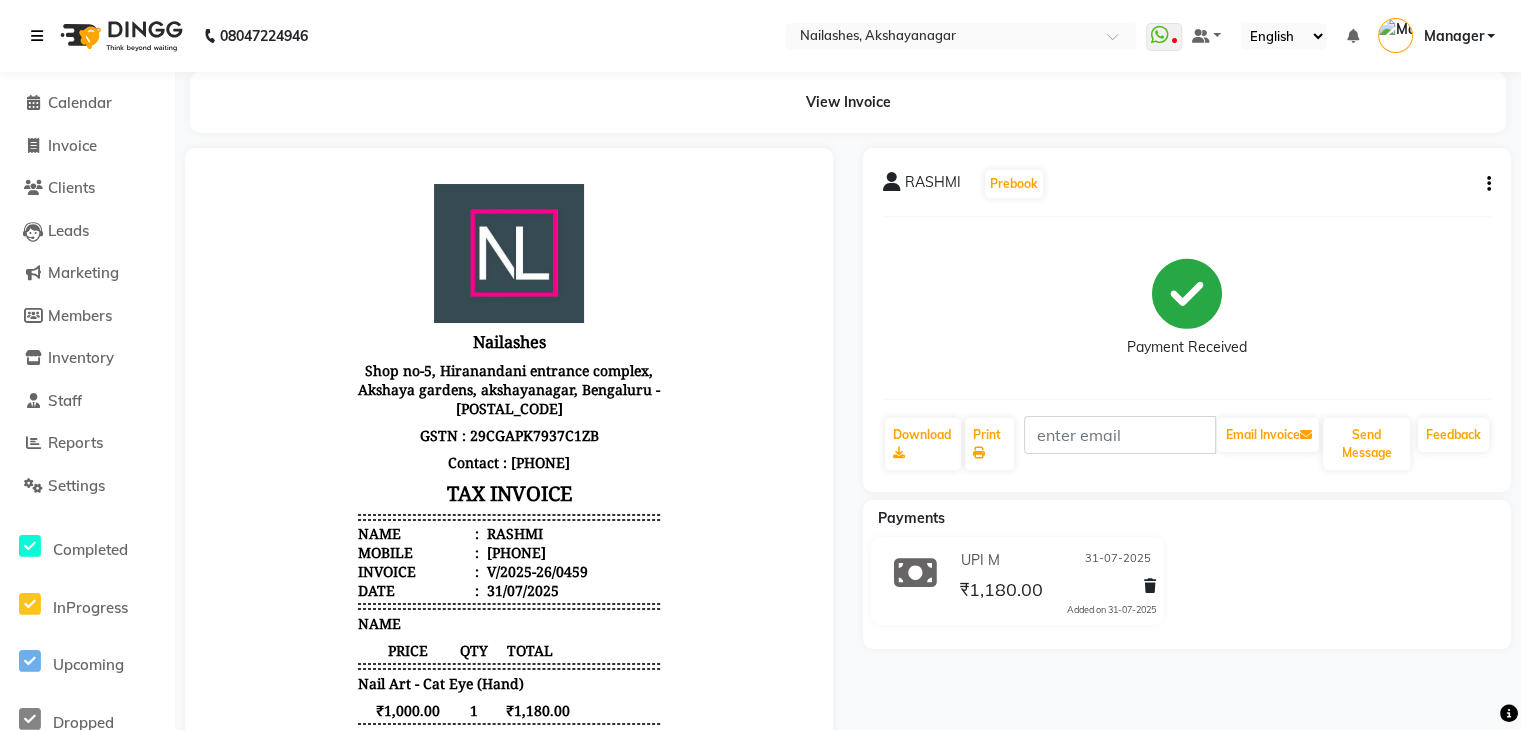 click at bounding box center (37, 36) 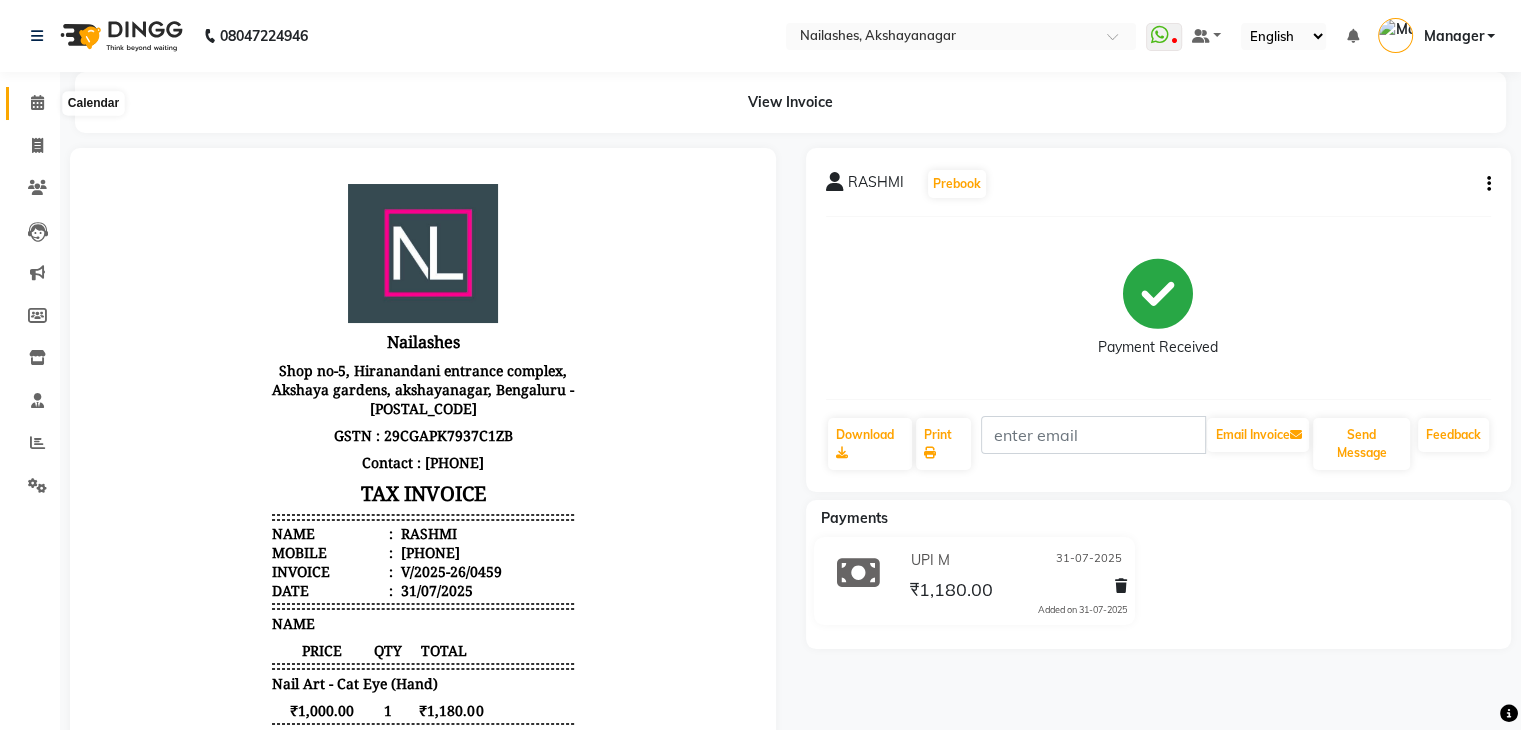 click 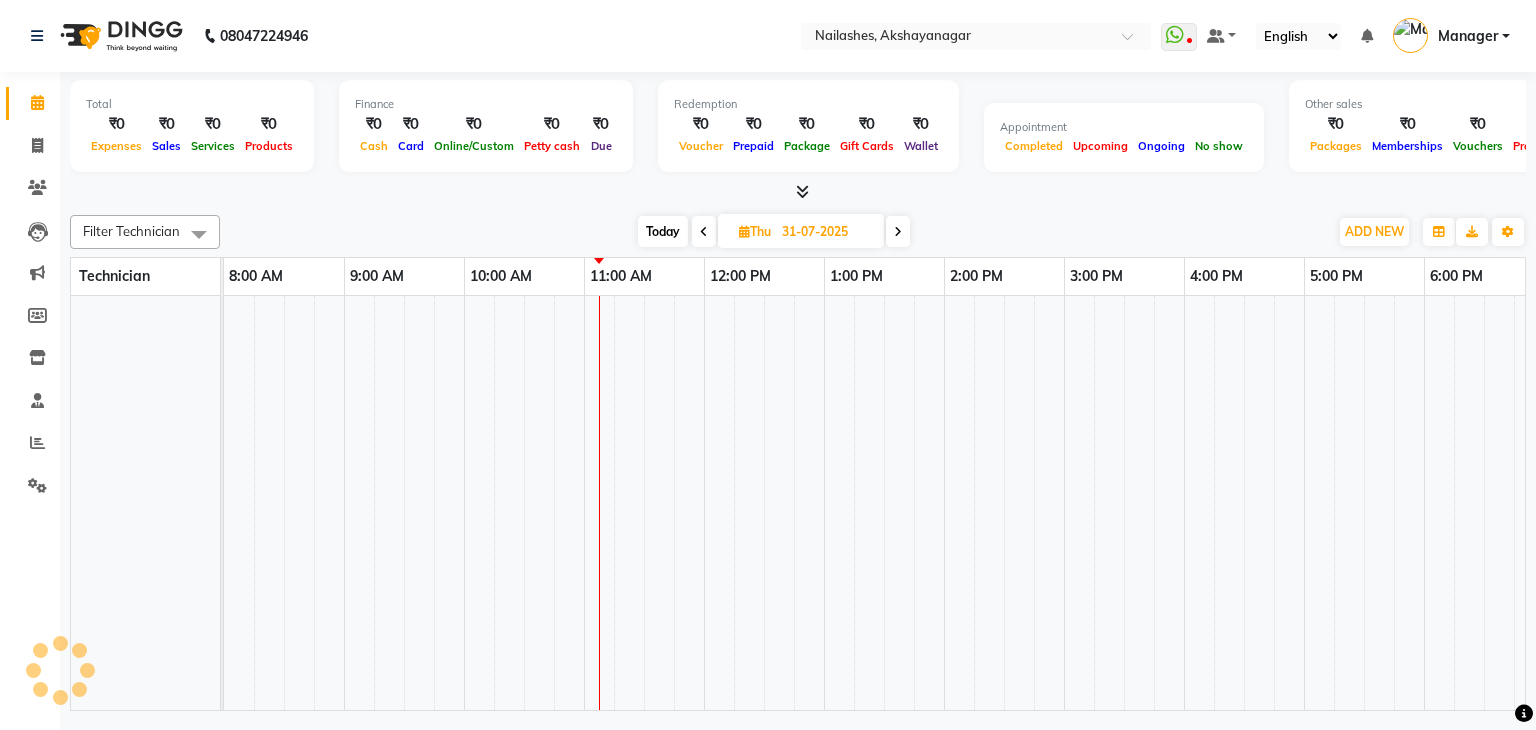 scroll, scrollTop: 0, scrollLeft: 0, axis: both 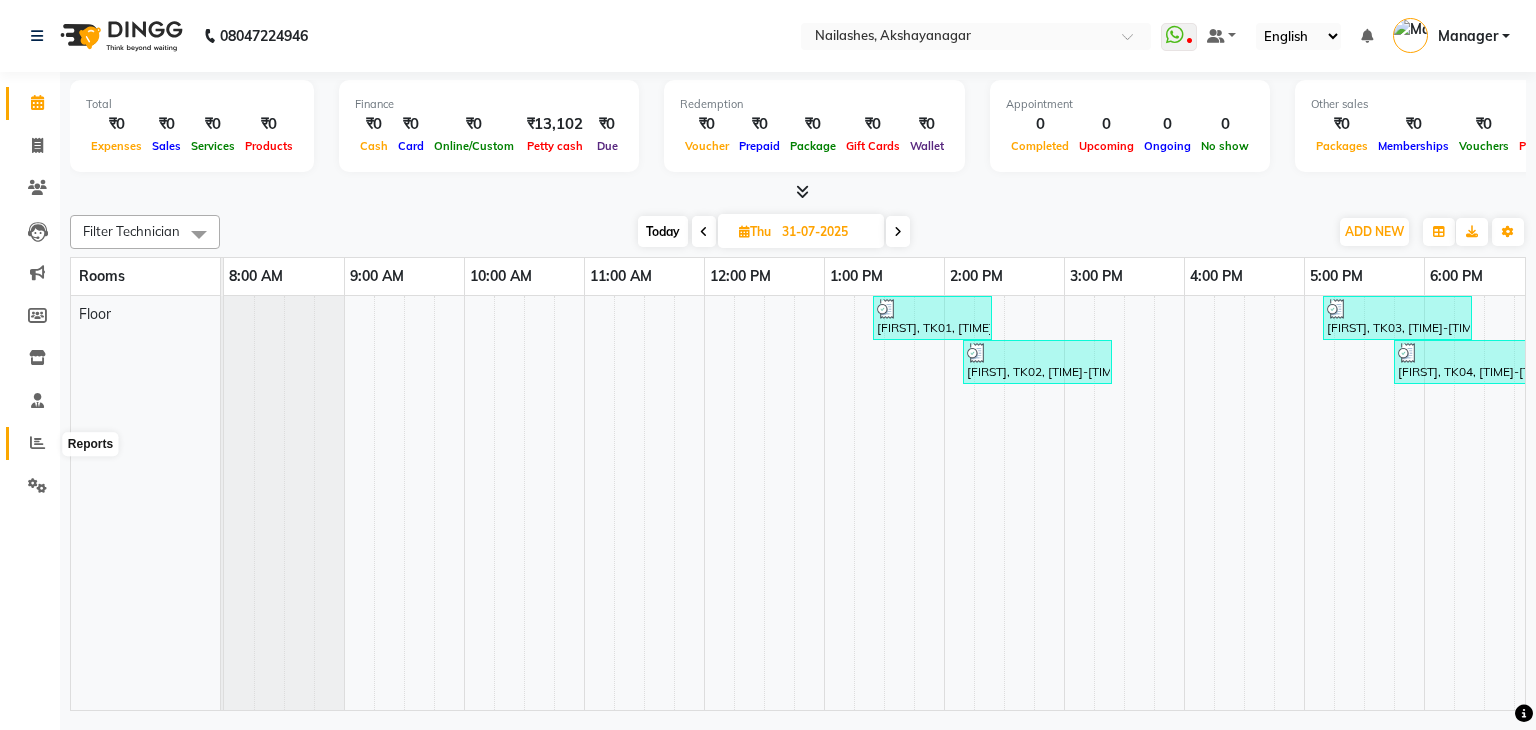 click 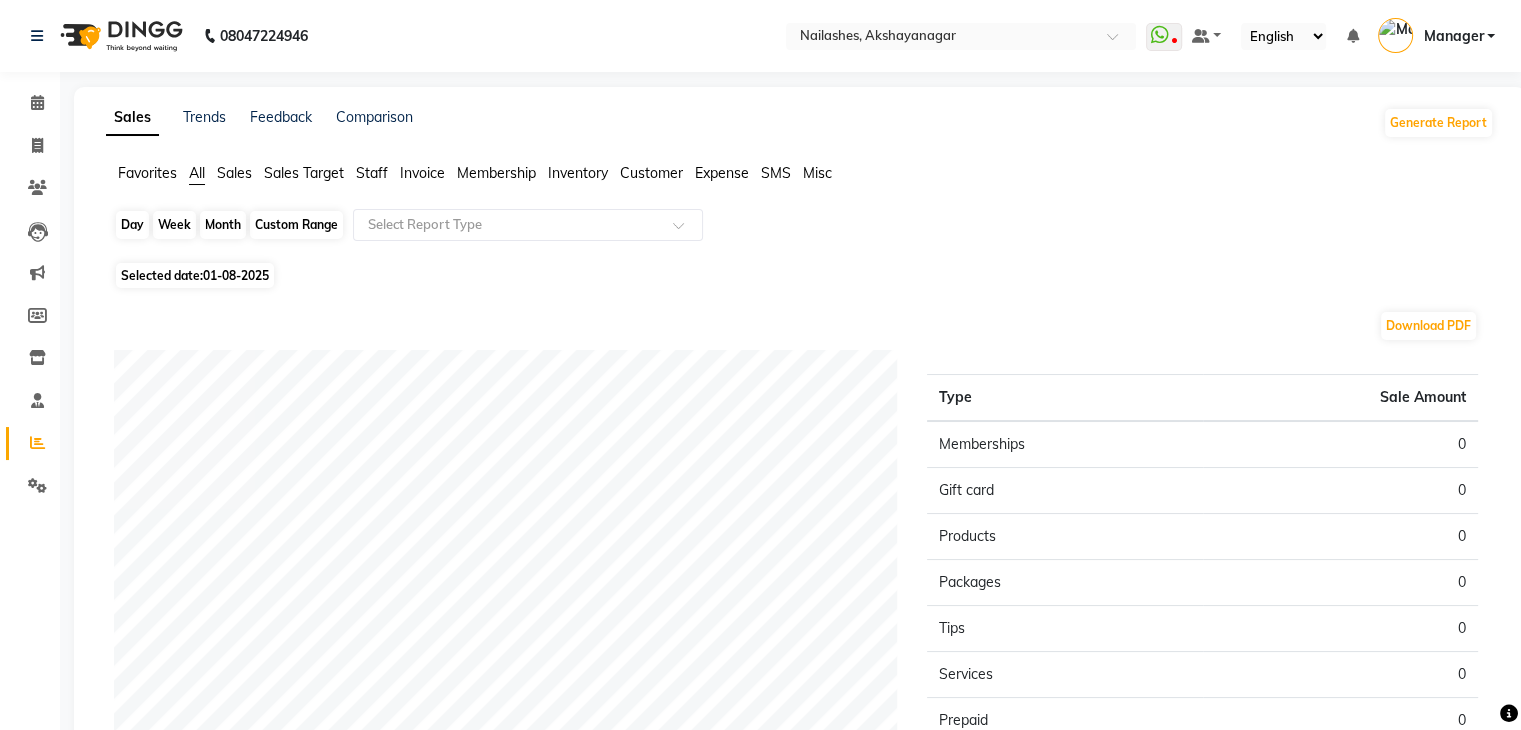 click on "Day" 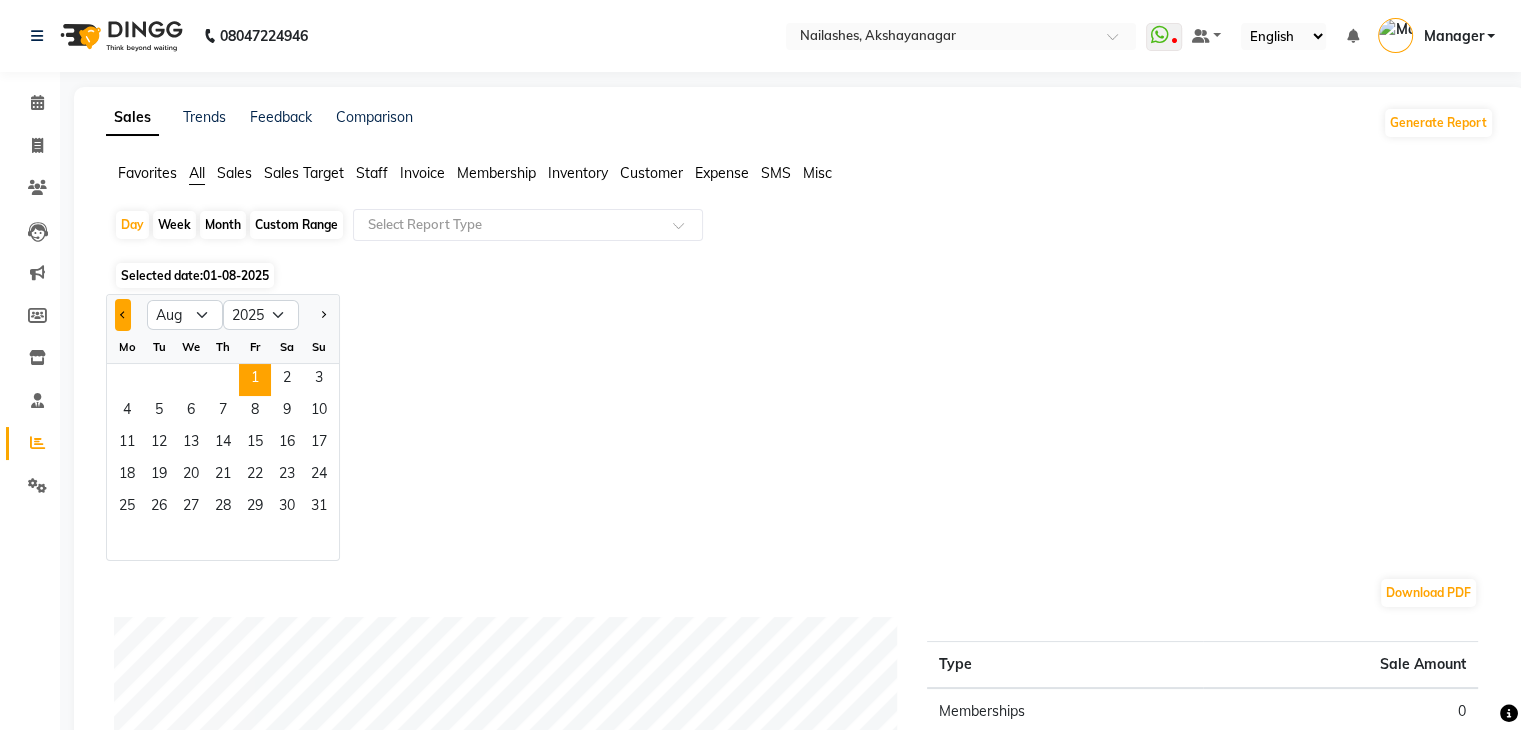 click 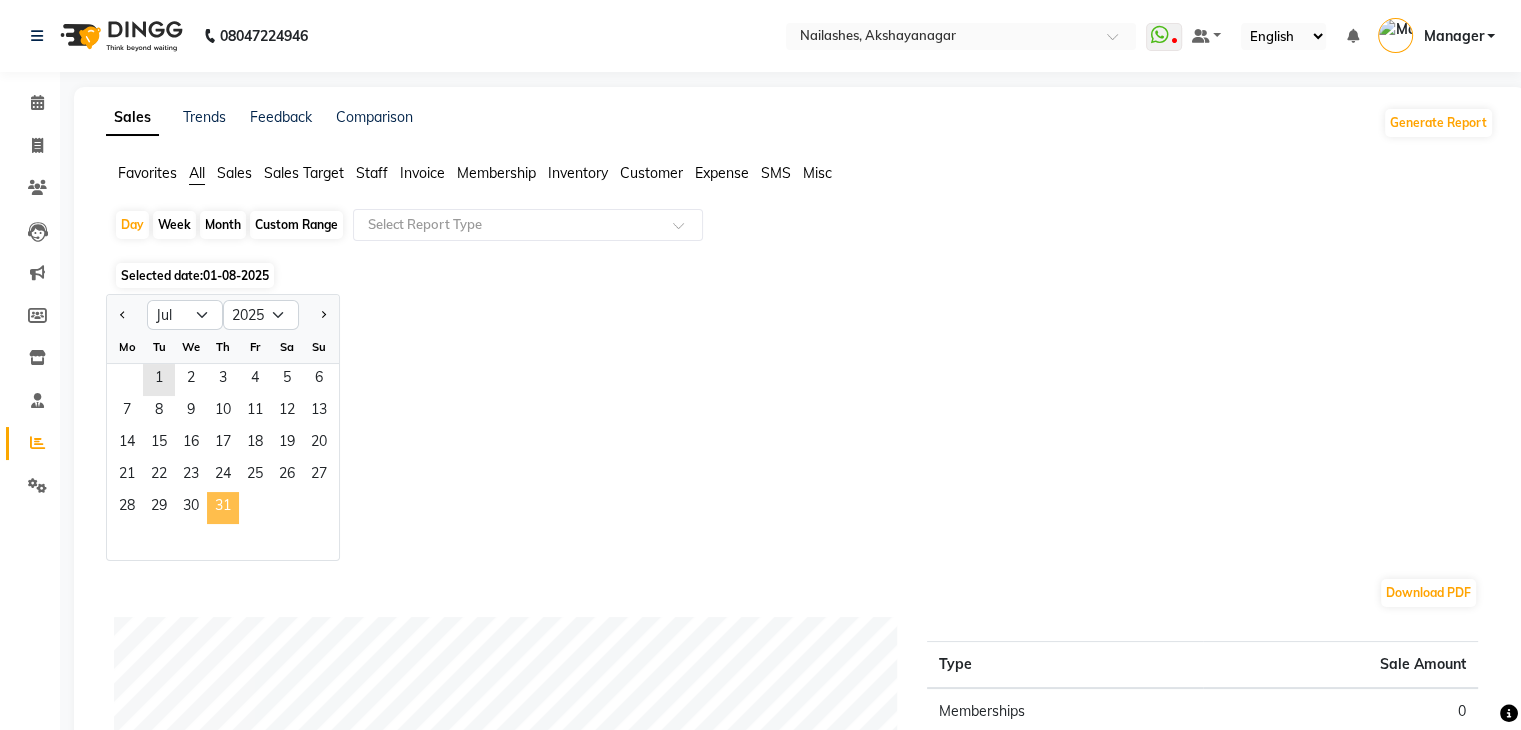 click on "31" 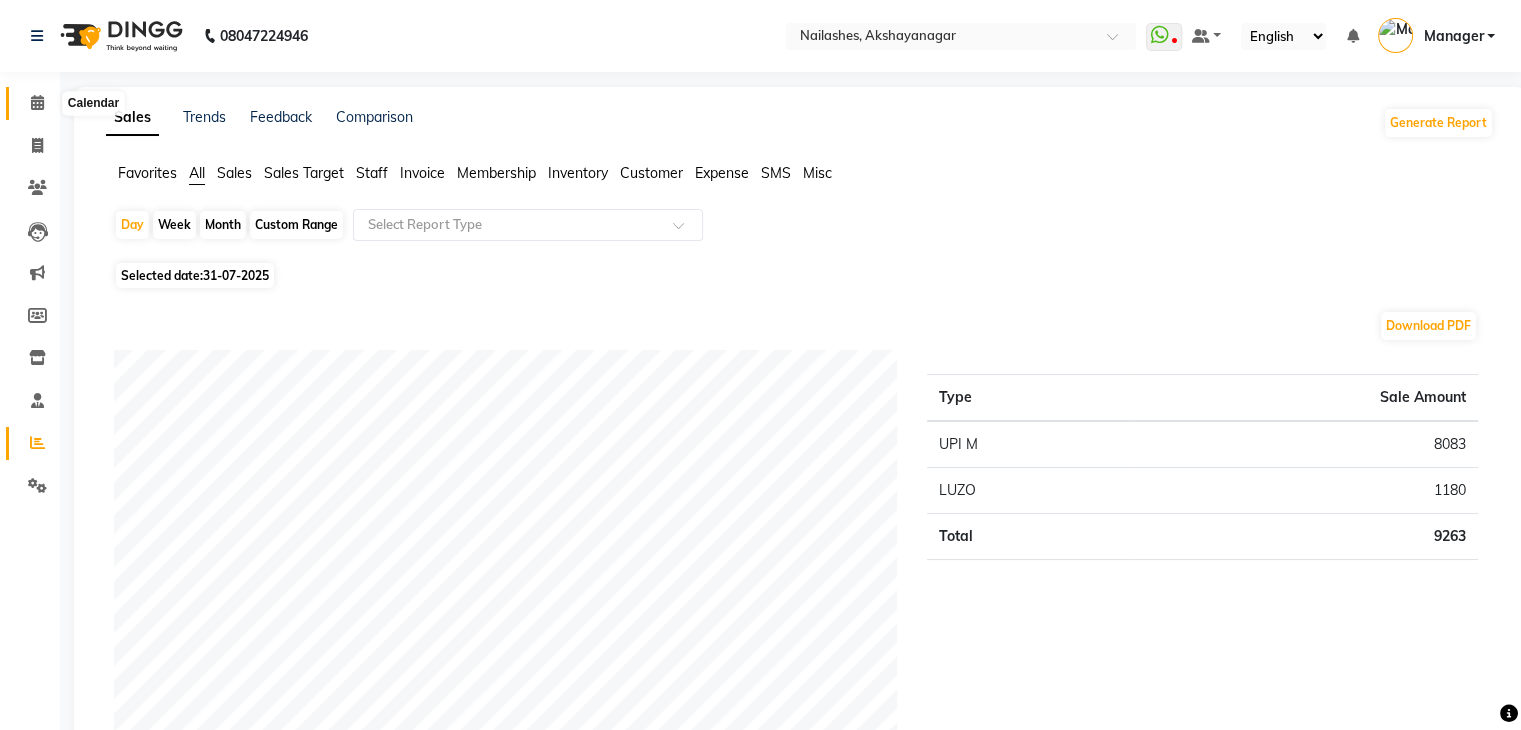 click 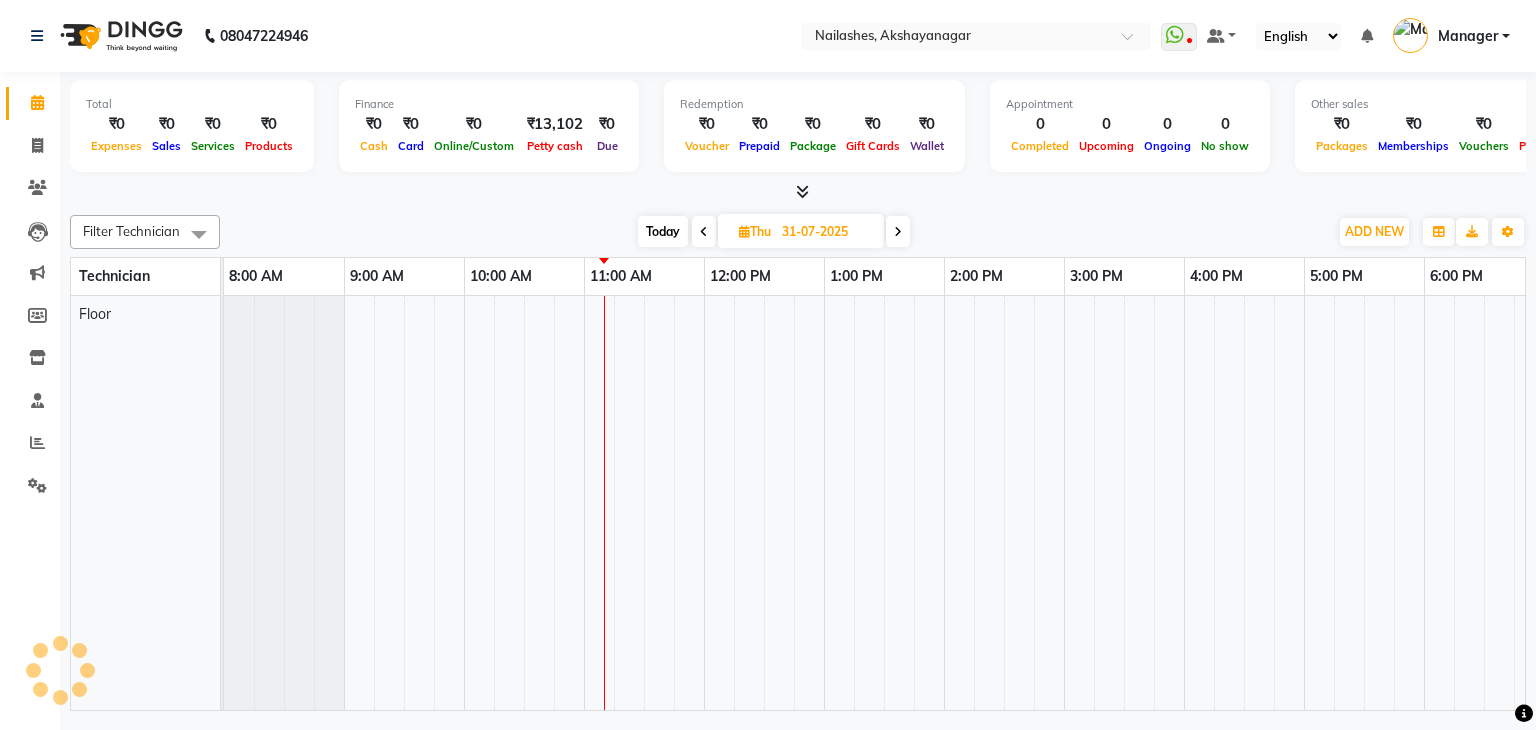 scroll, scrollTop: 0, scrollLeft: 0, axis: both 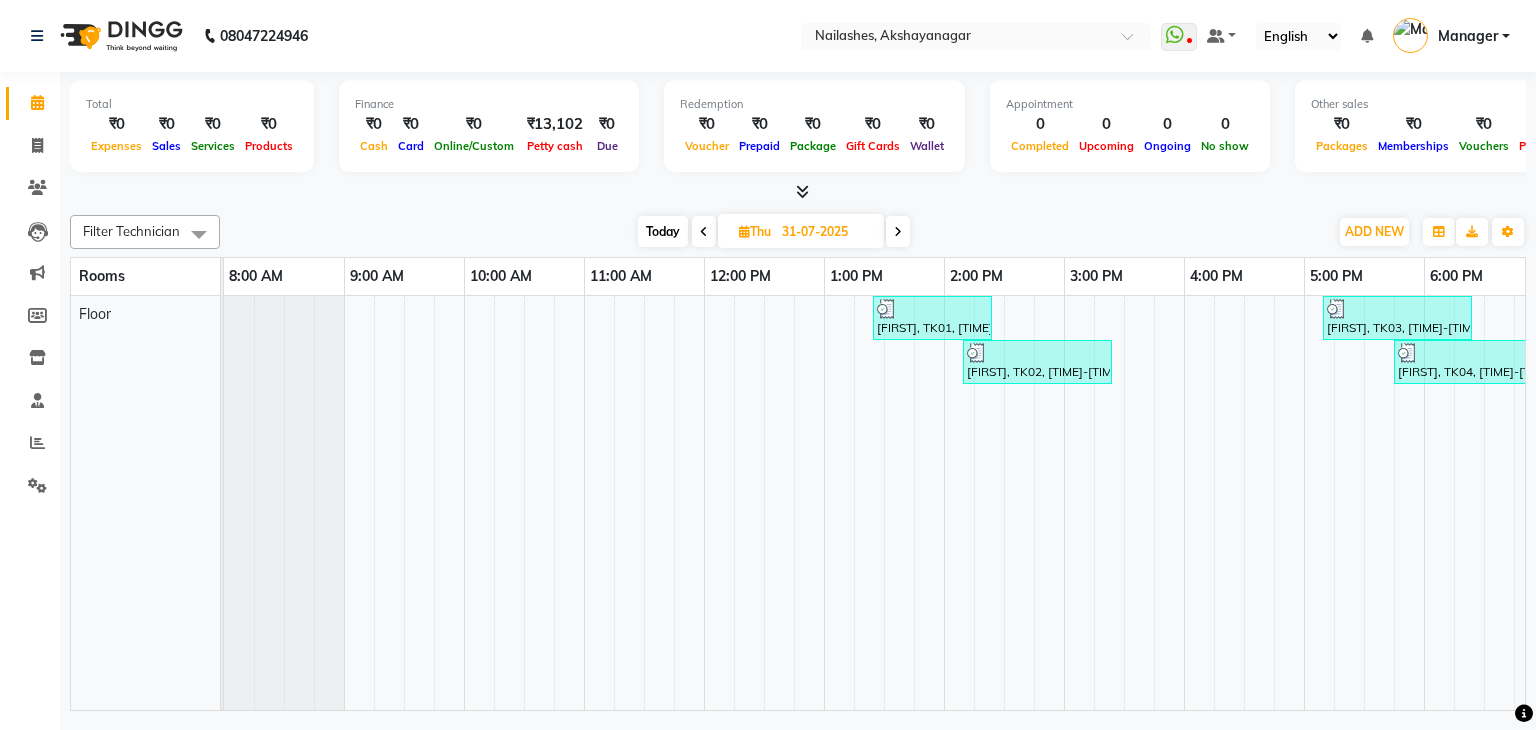 click at bounding box center [932, 309] 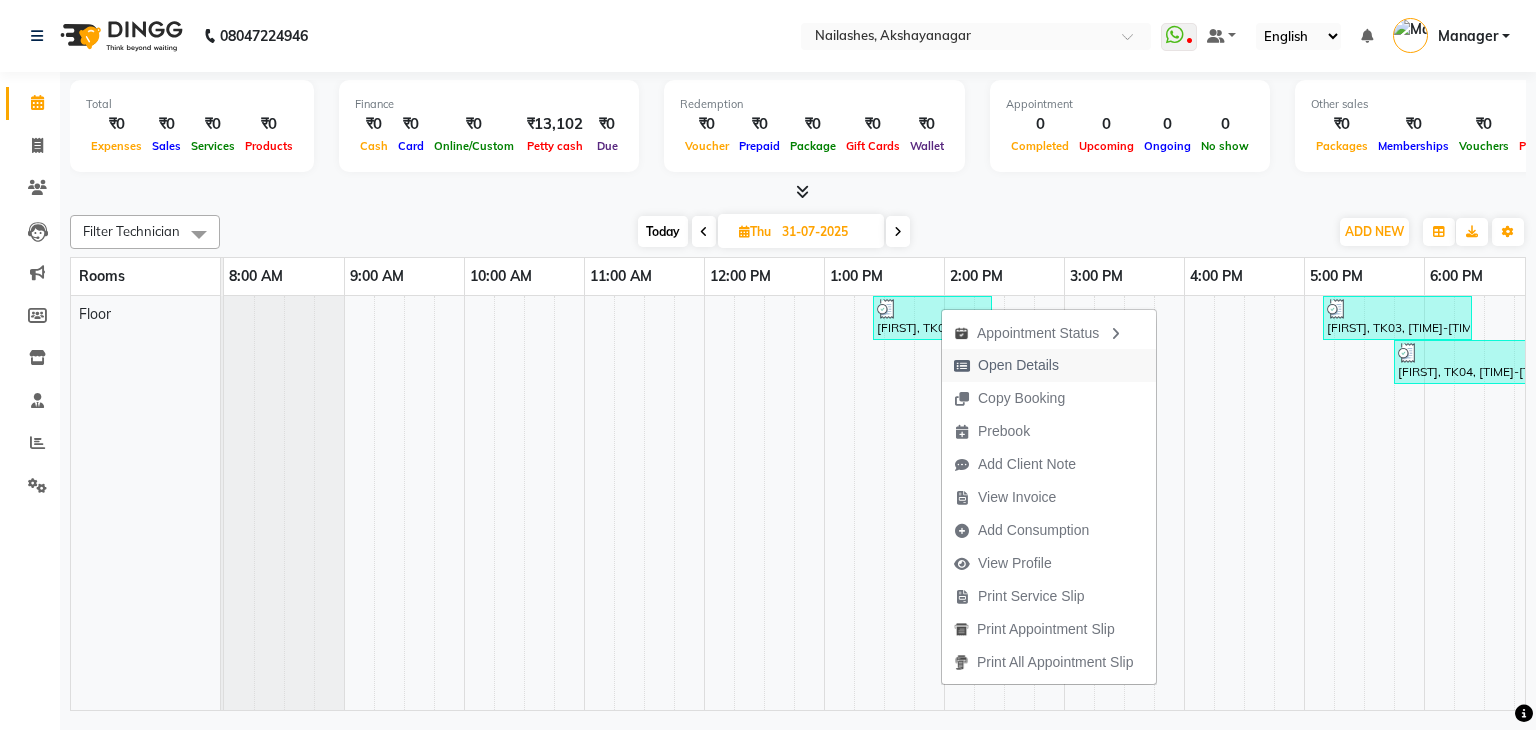 click on "Open Details" at bounding box center (1018, 365) 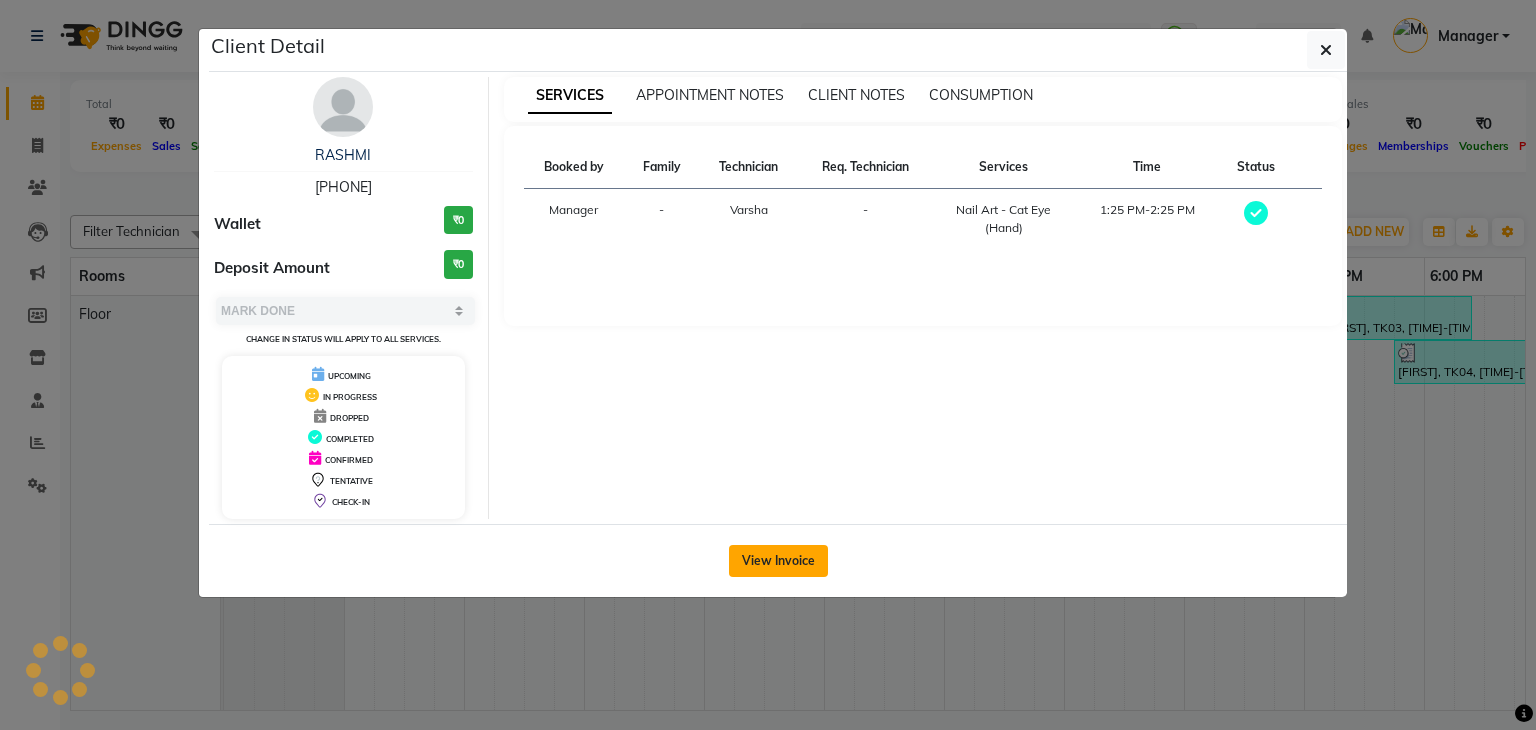 click on "View Invoice" 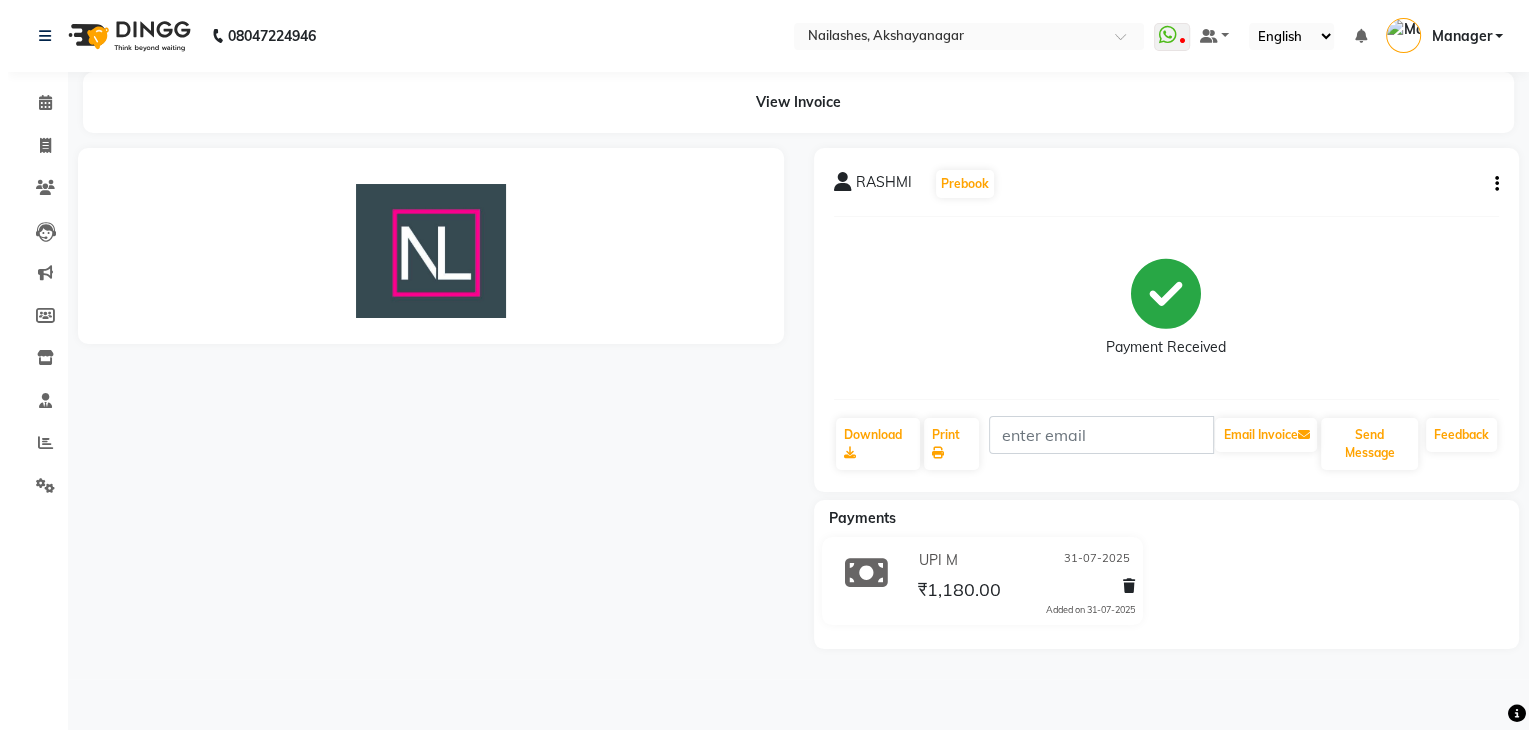 scroll, scrollTop: 0, scrollLeft: 0, axis: both 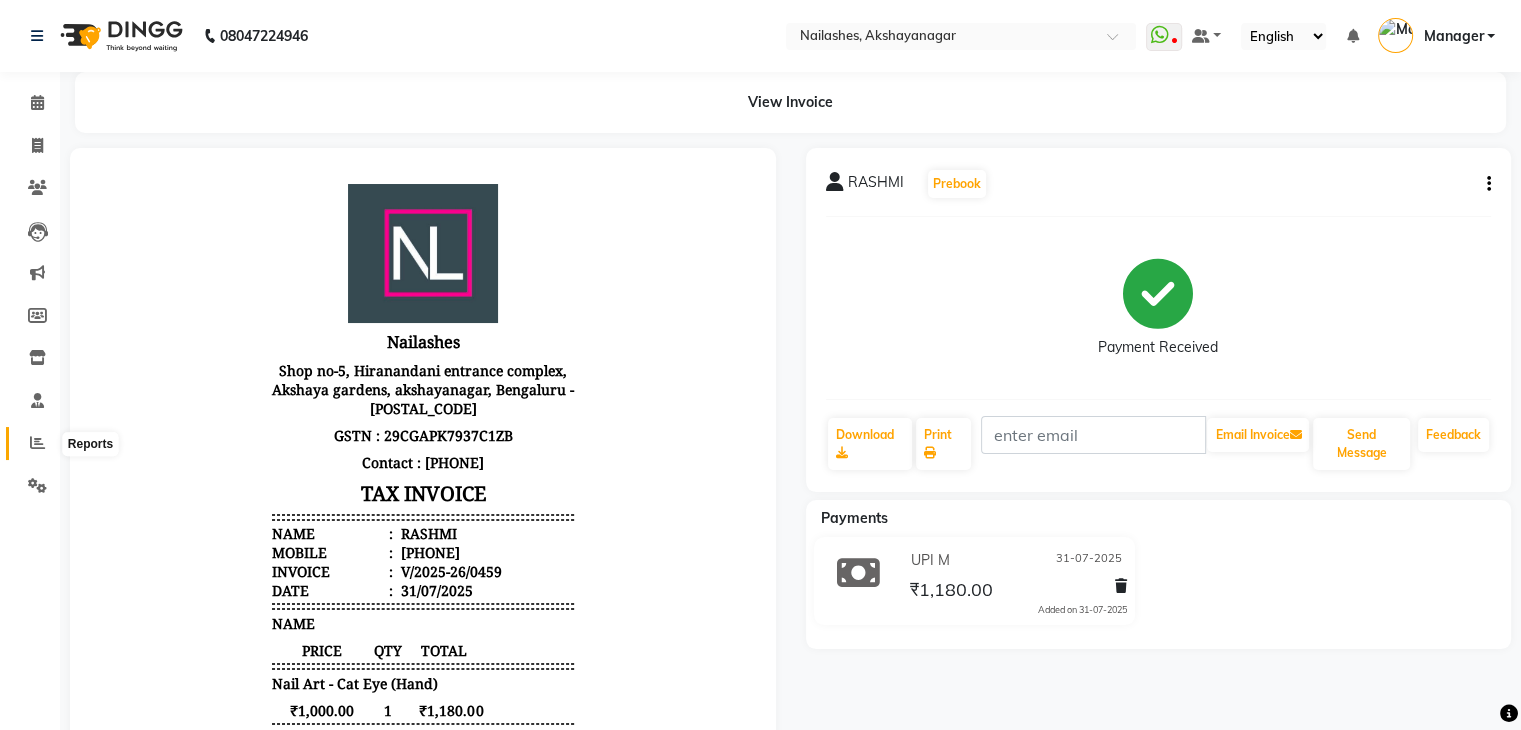 click 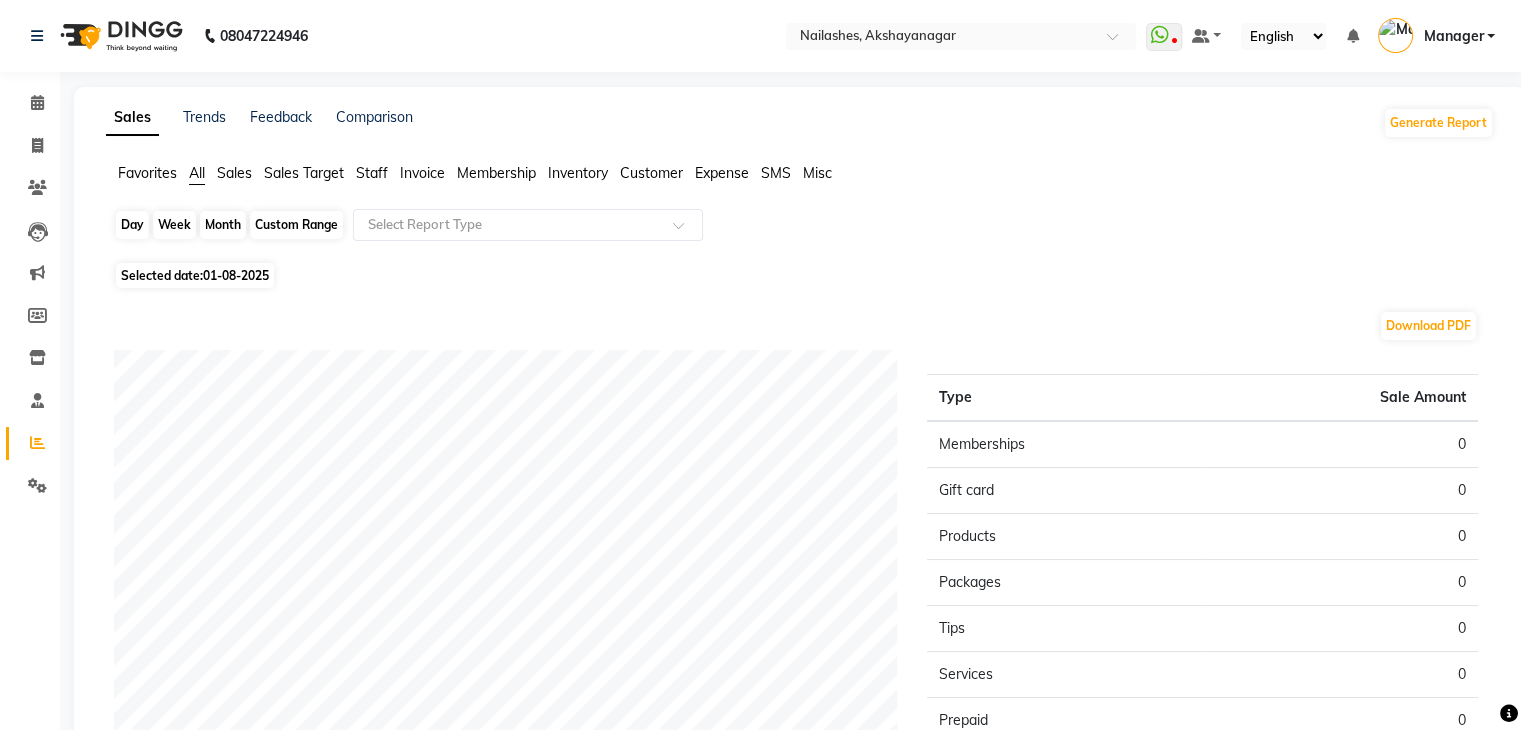 click on "Day" 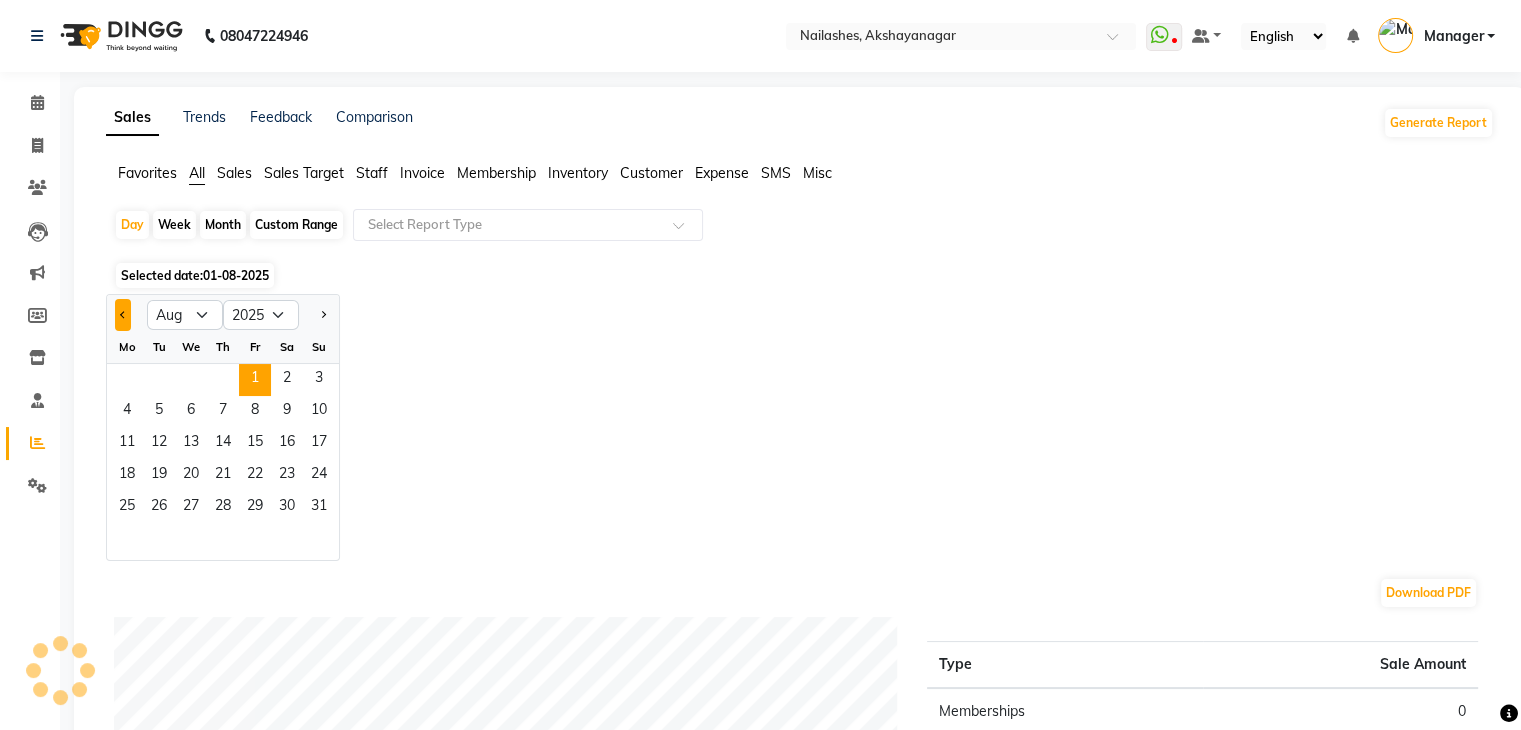 click 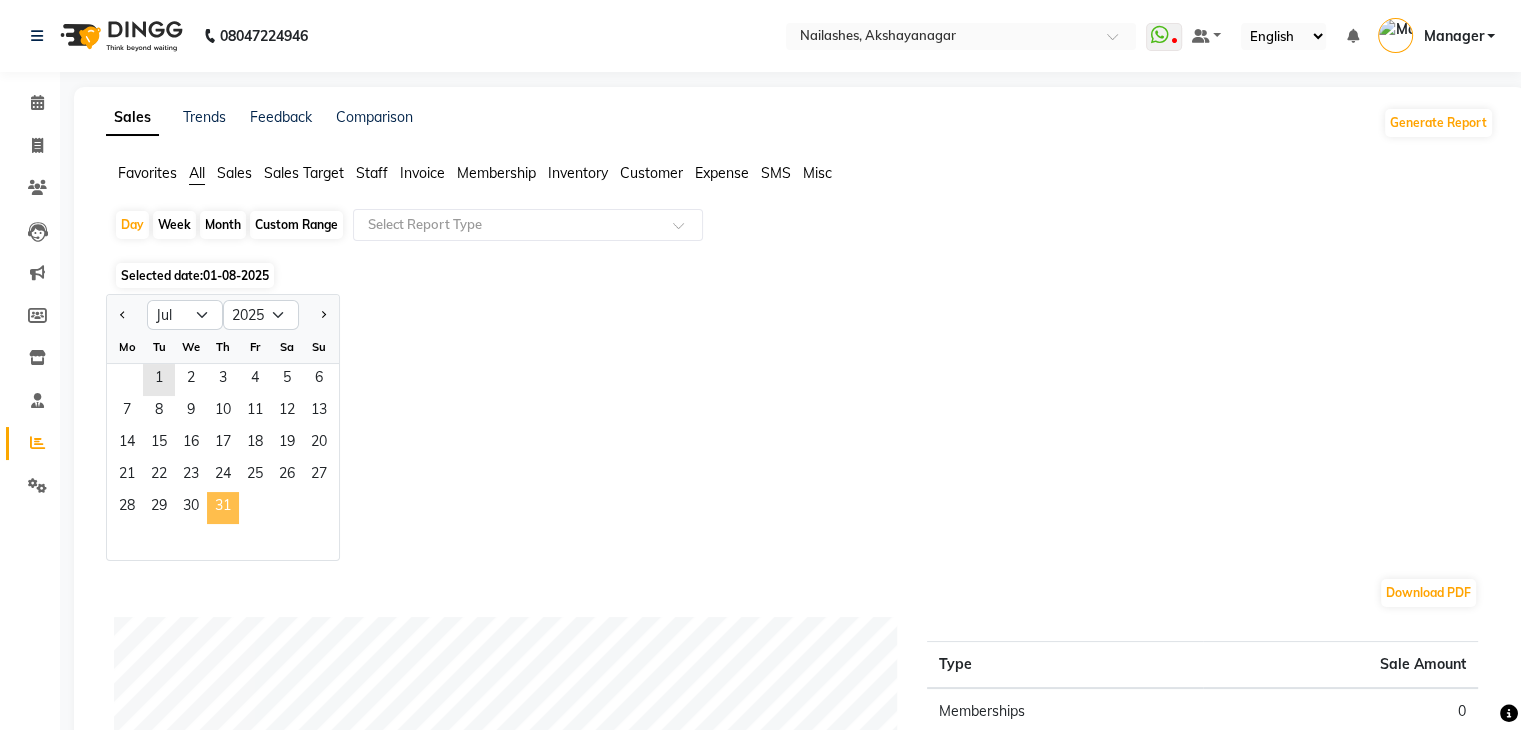 click on "31" 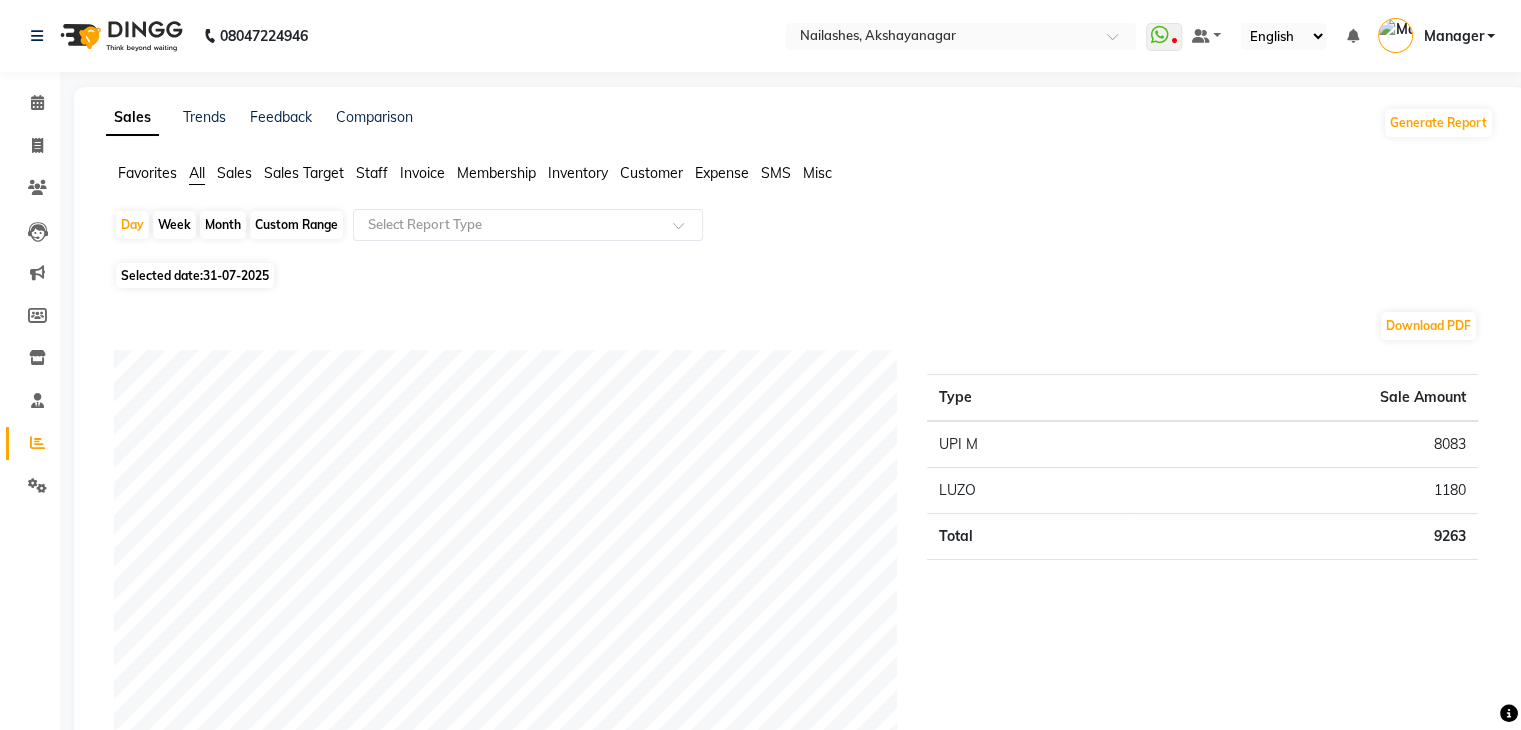 click on "Selected date:  31-07-2025" 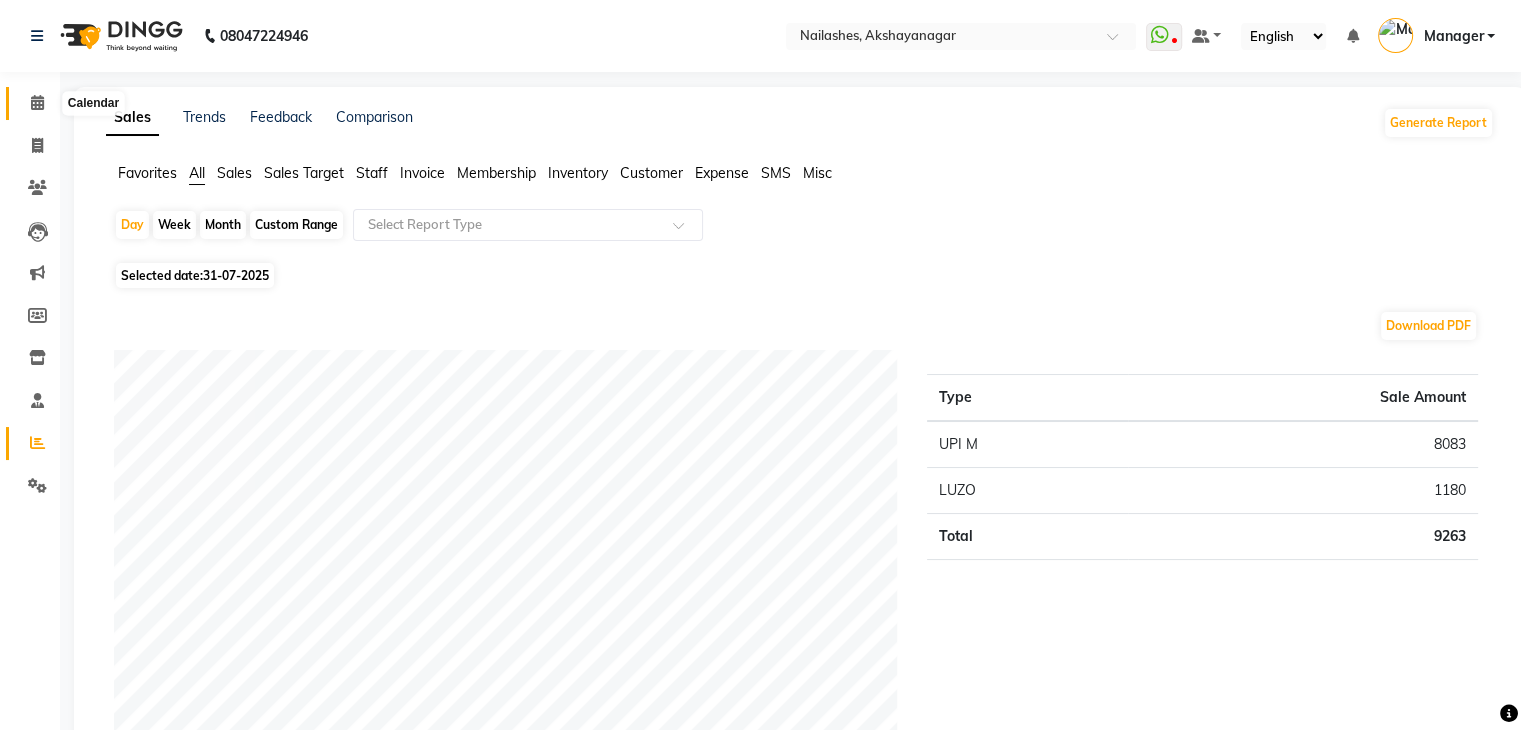 click 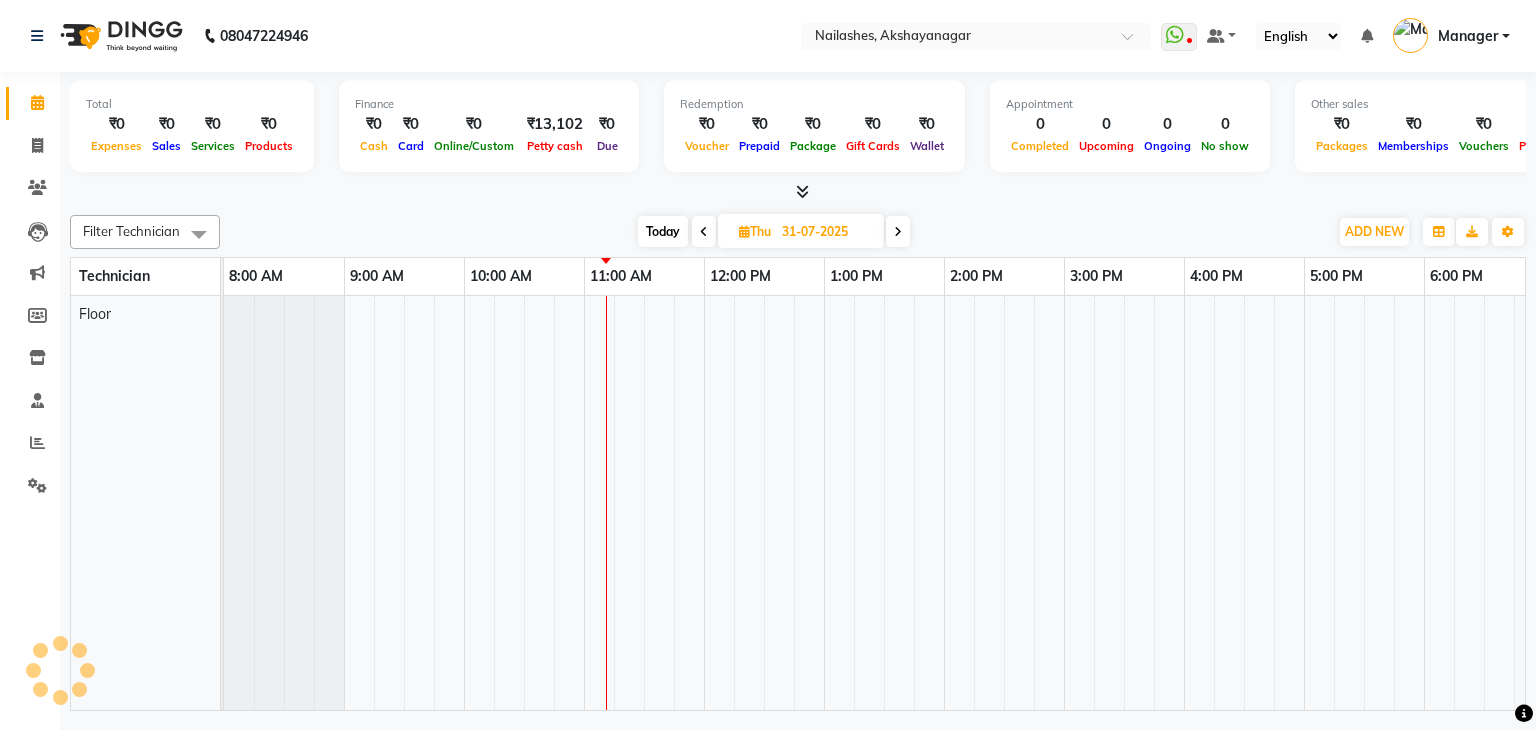 scroll, scrollTop: 0, scrollLeft: 0, axis: both 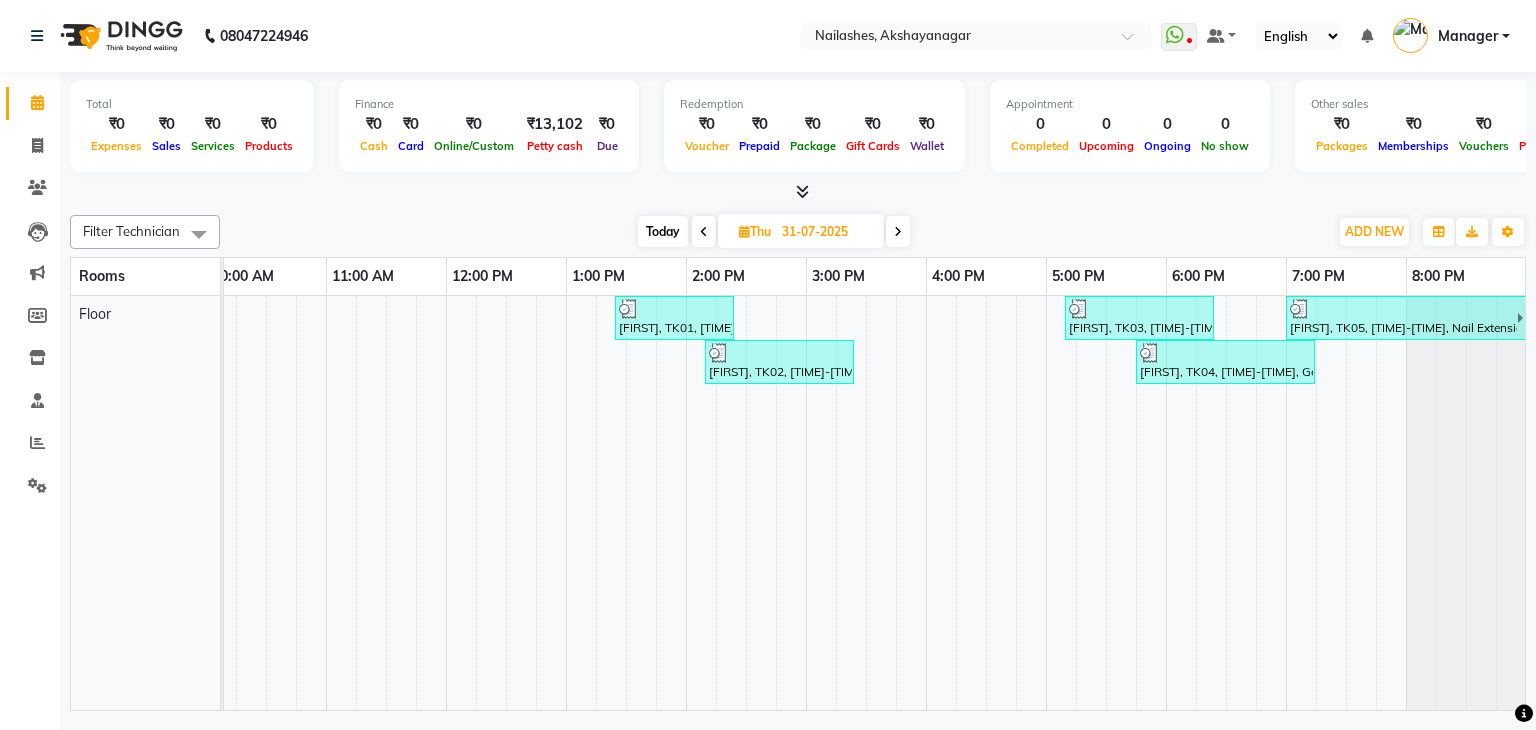 click at bounding box center (1402, 309) 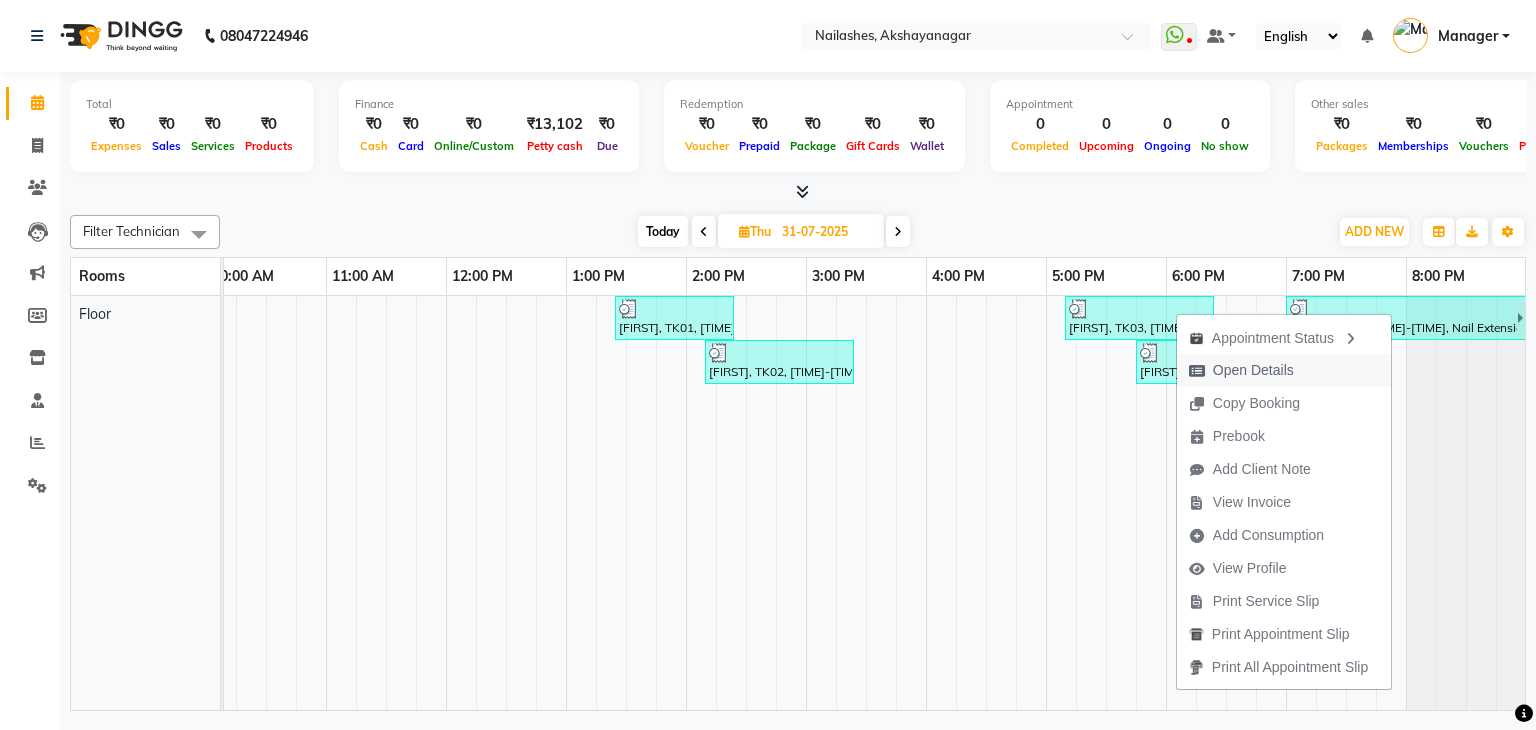 click on "Open Details" at bounding box center [1253, 370] 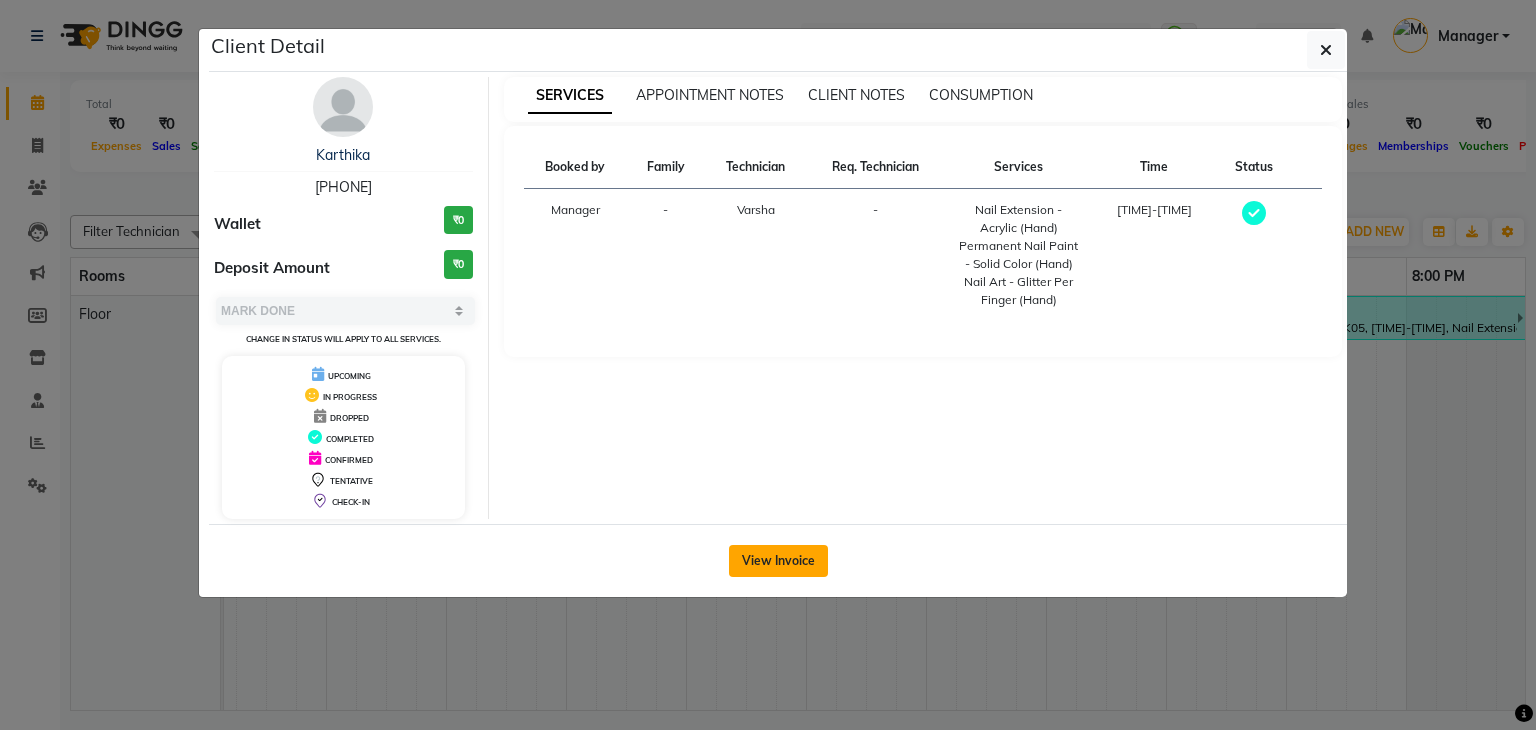 click on "View Invoice" 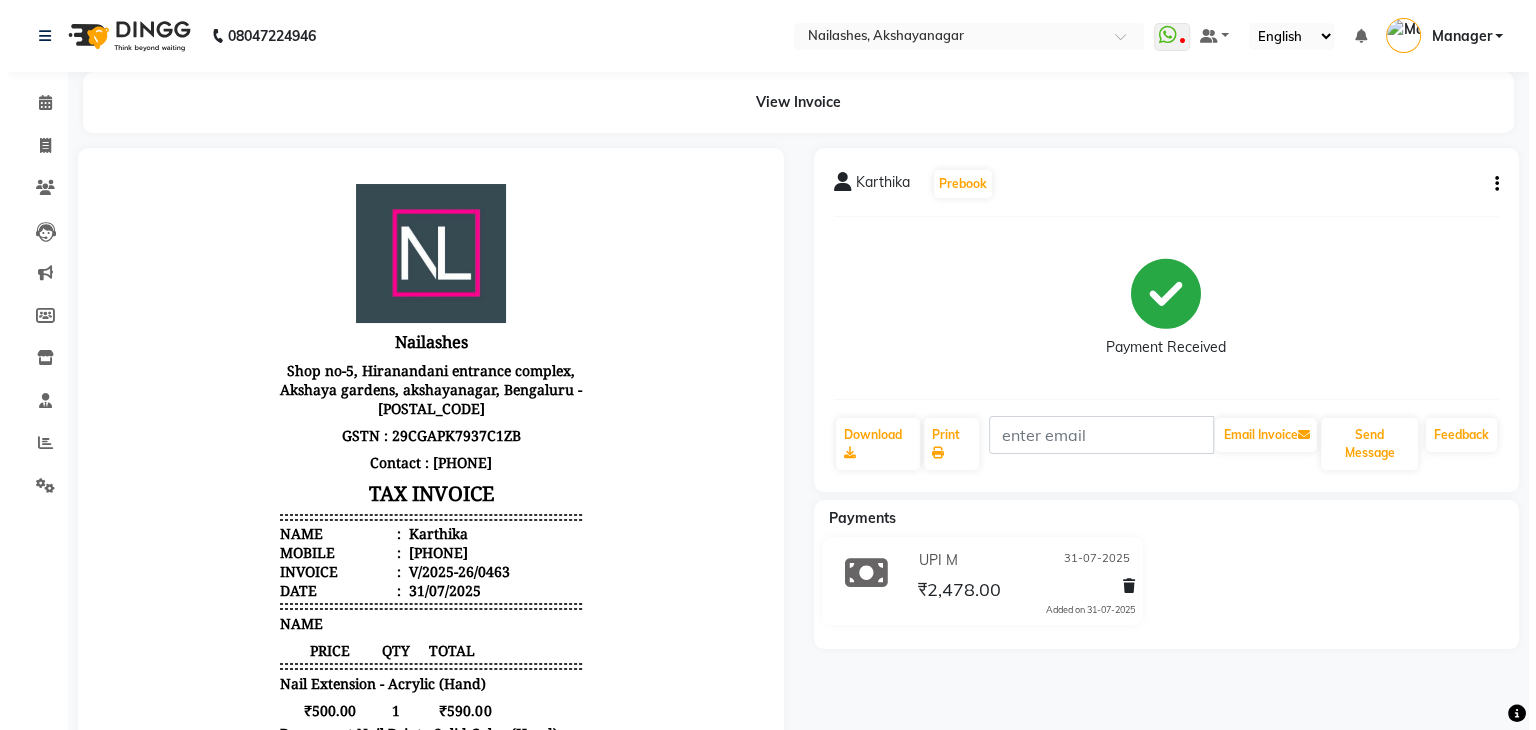 scroll, scrollTop: 0, scrollLeft: 0, axis: both 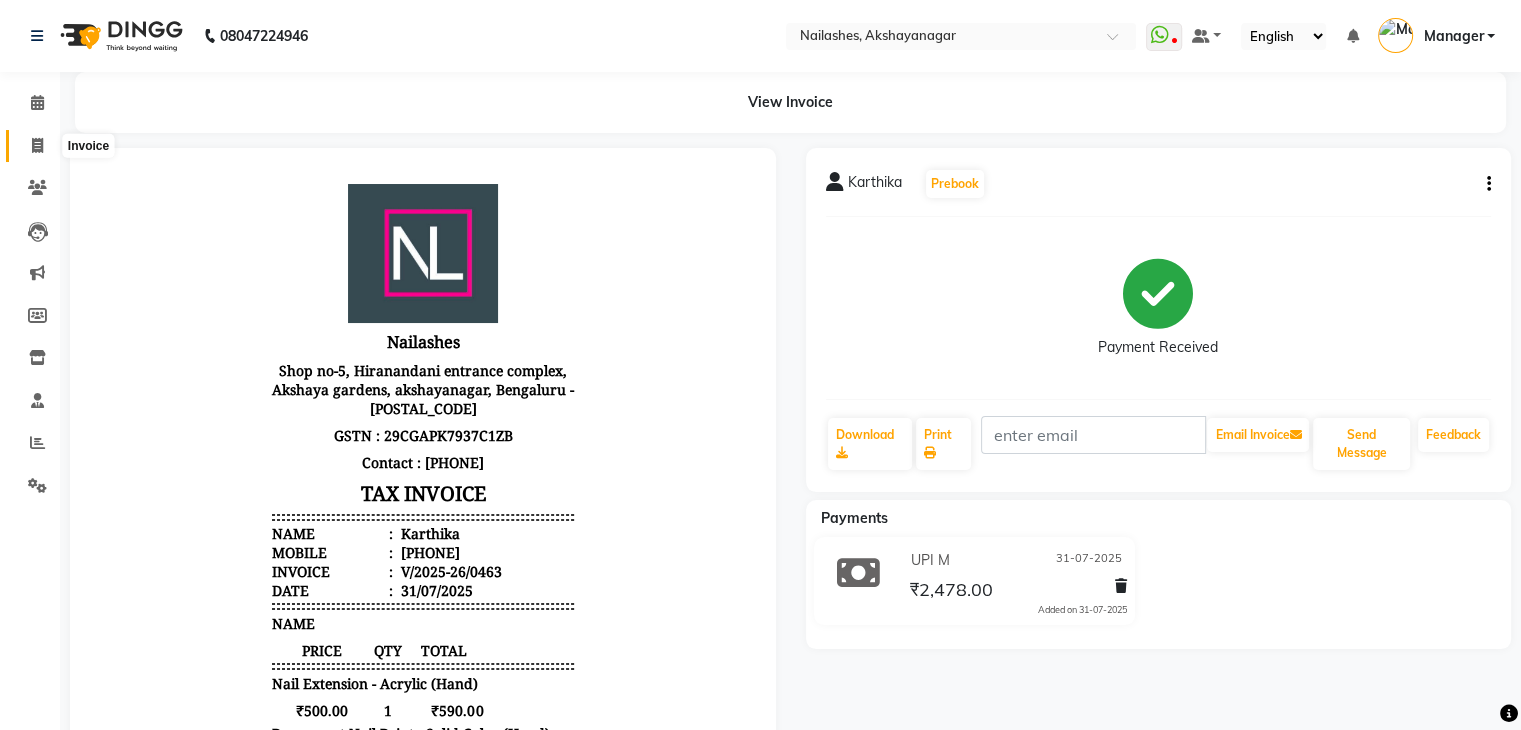 click 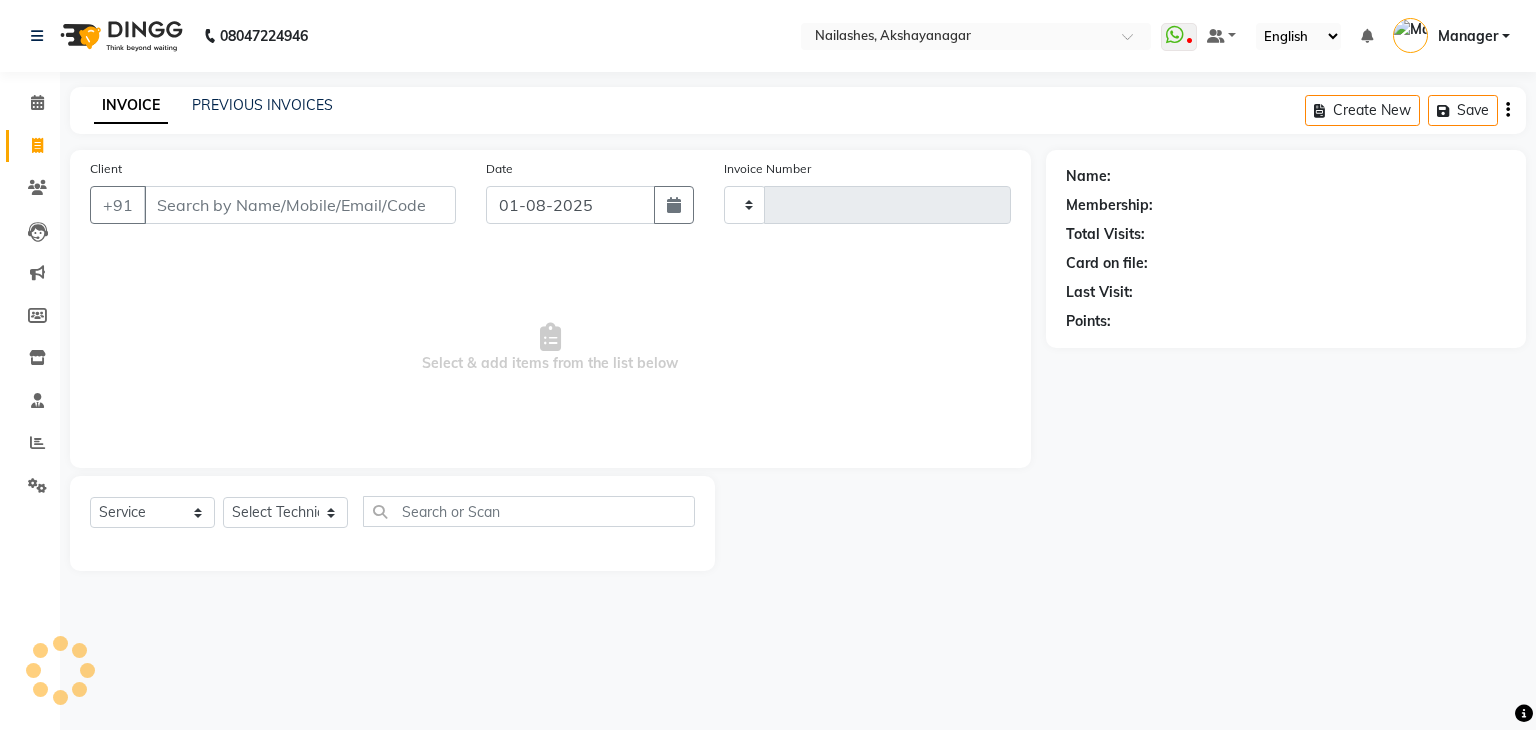 type on "0464" 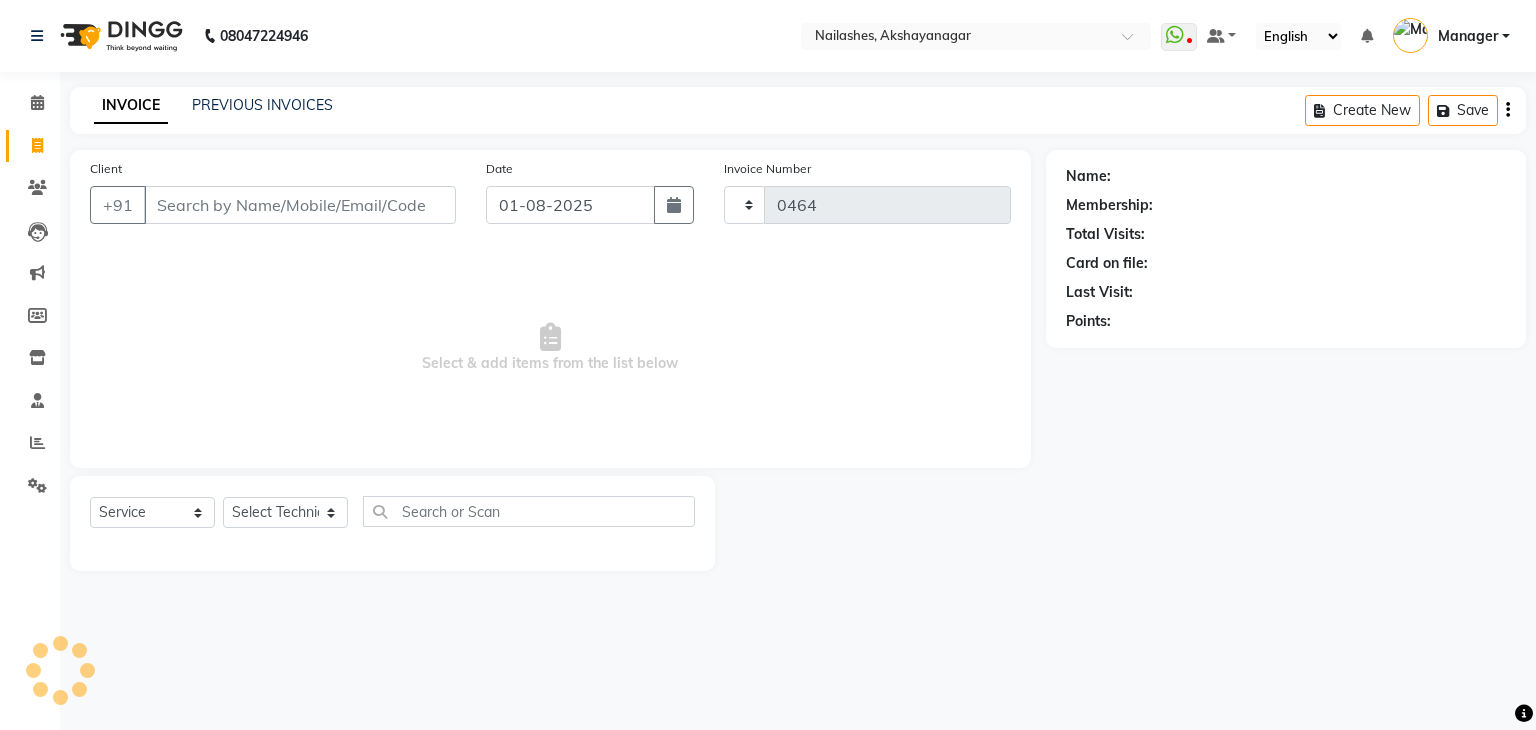 select on "7395" 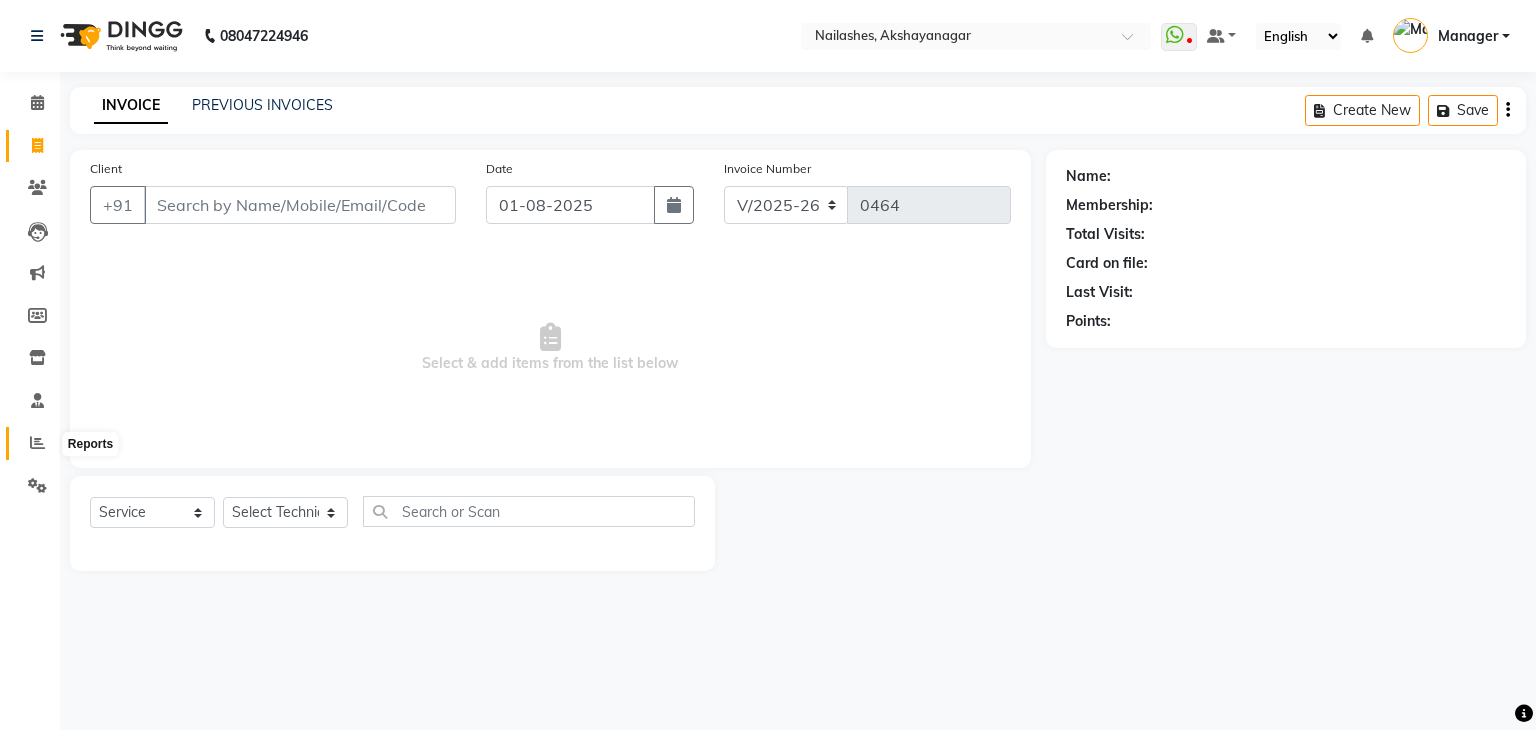 click 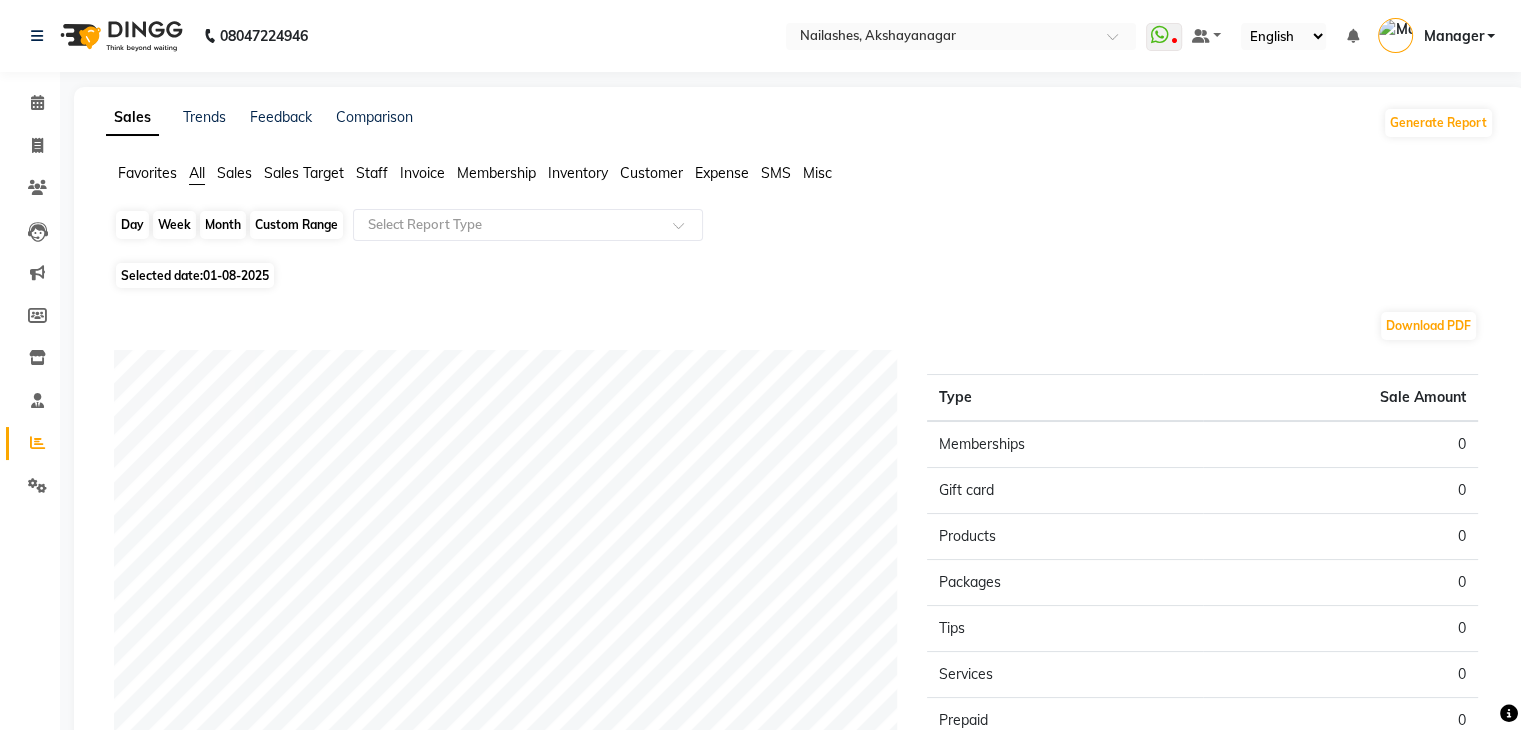 click on "Day" 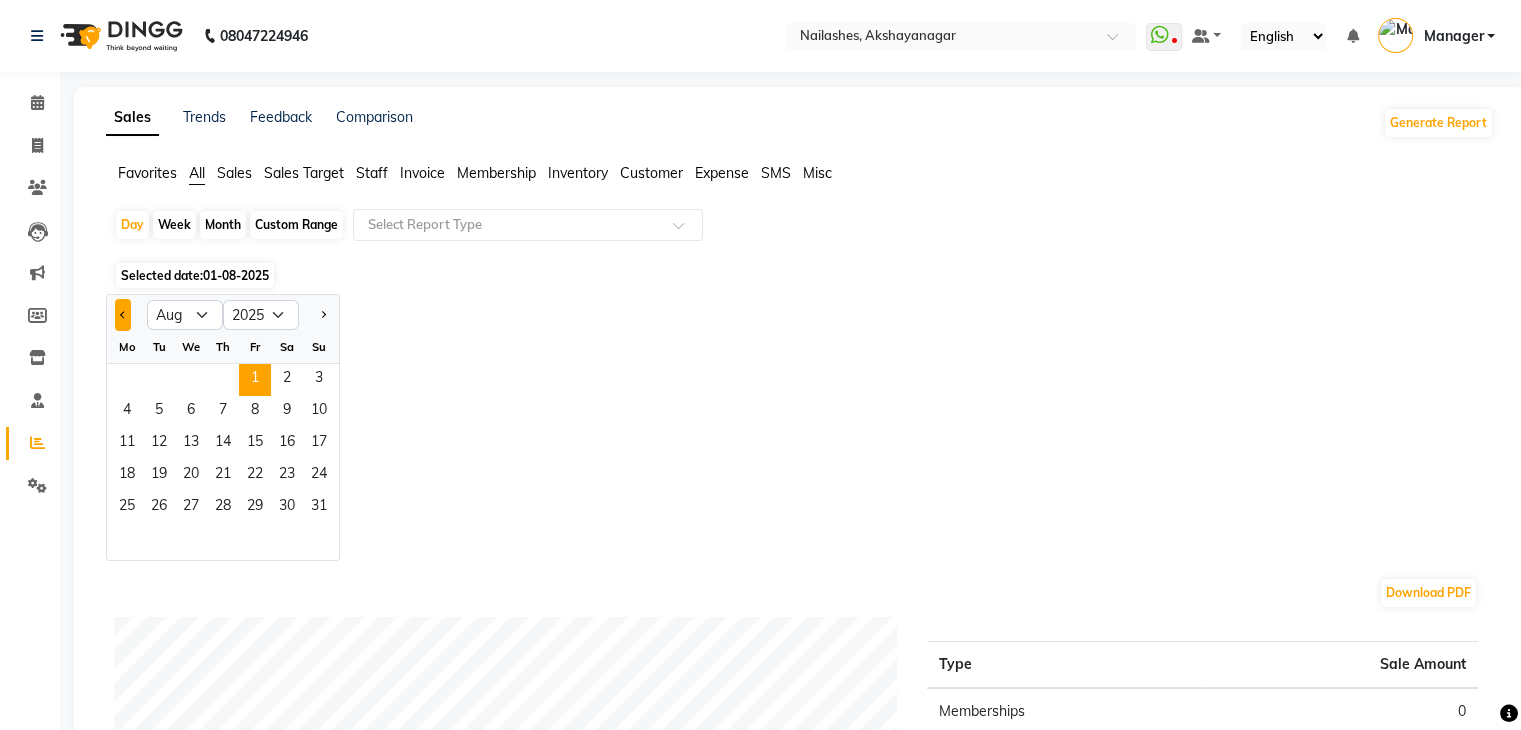 click 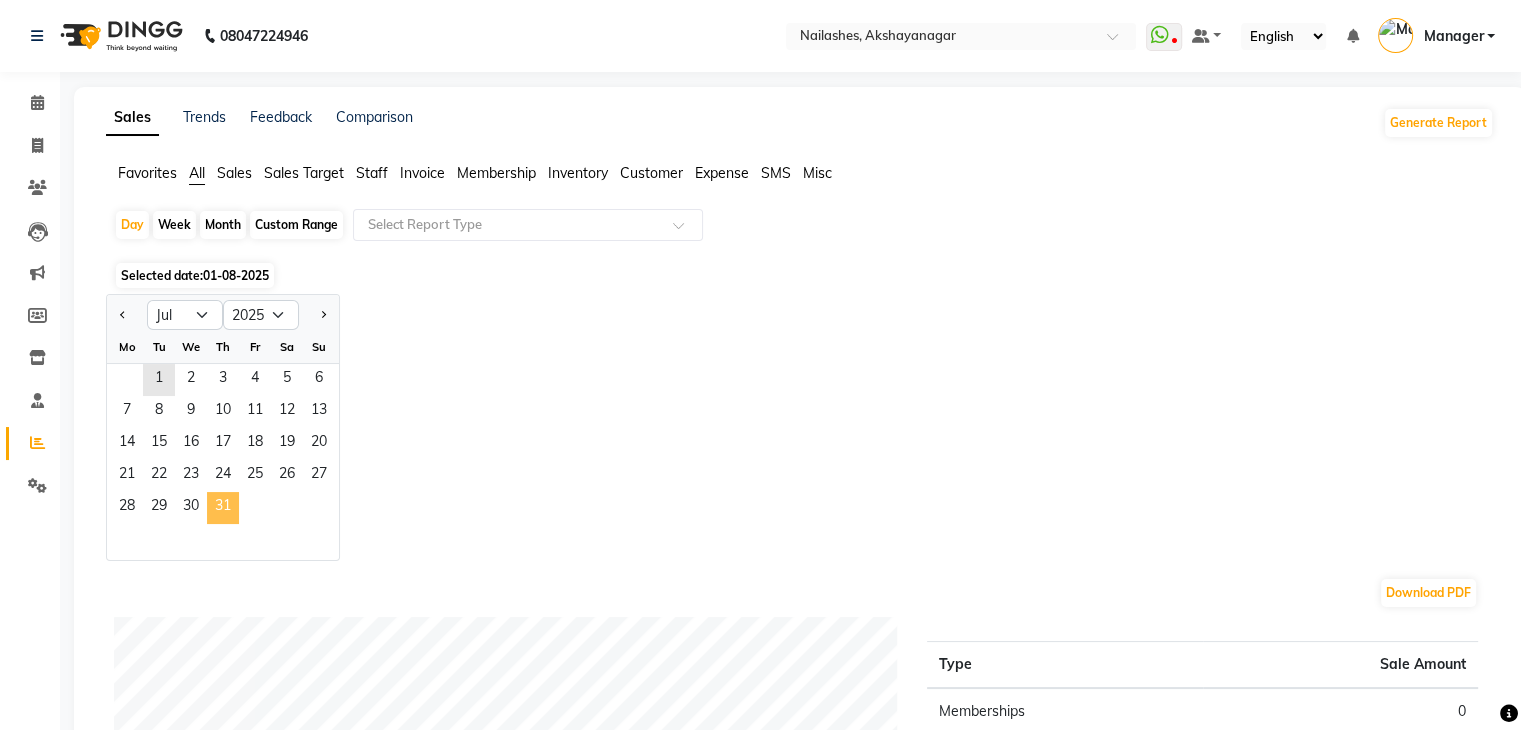 click on "31" 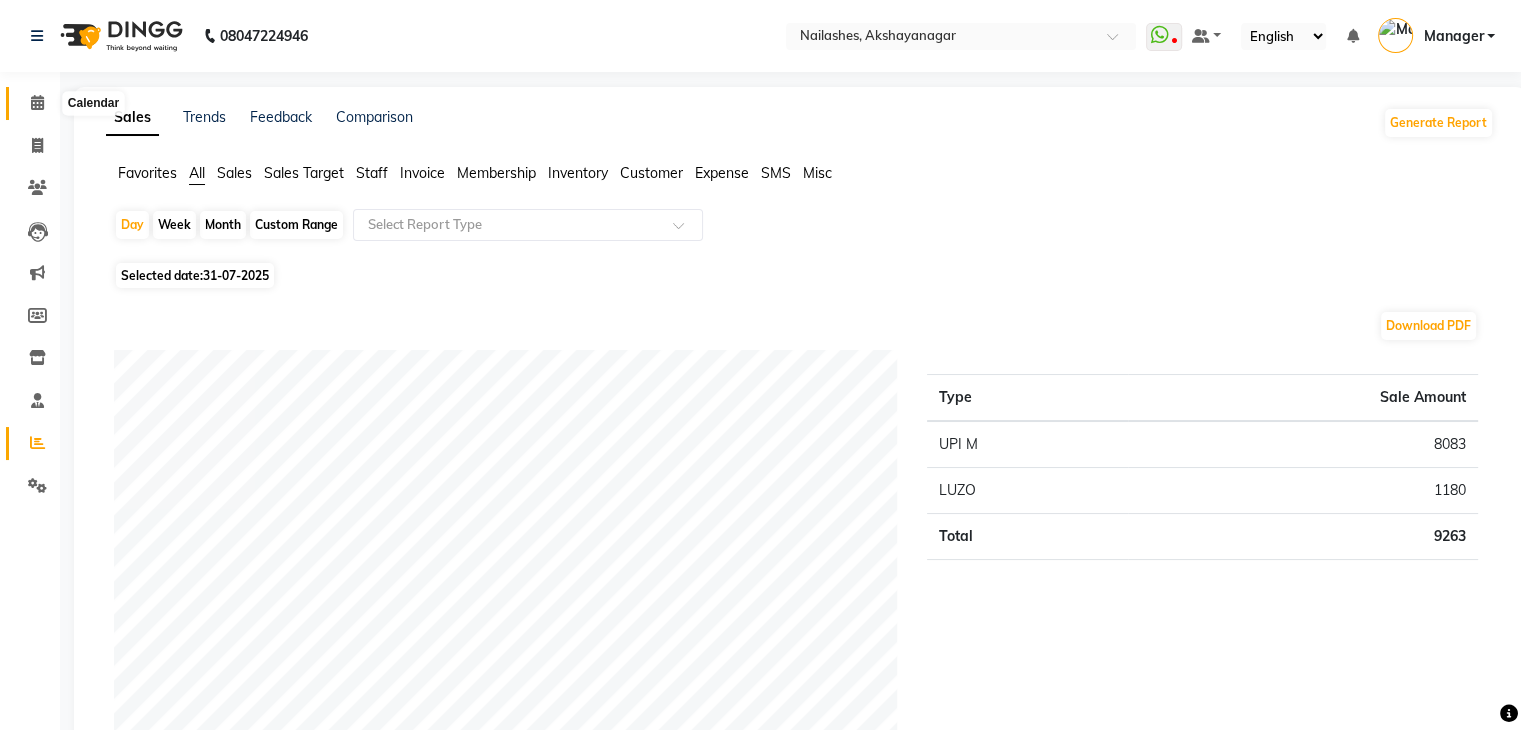 click 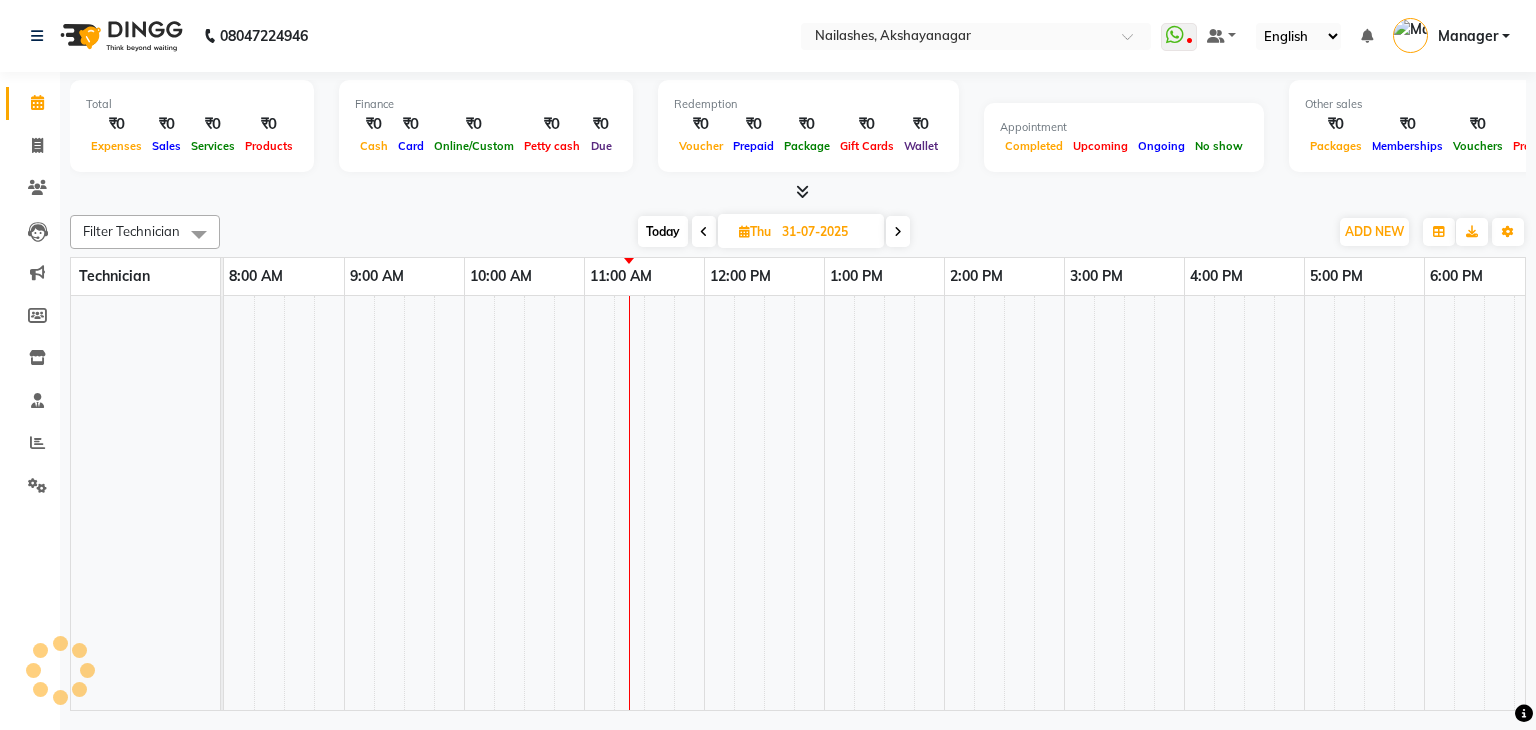scroll, scrollTop: 0, scrollLeft: 0, axis: both 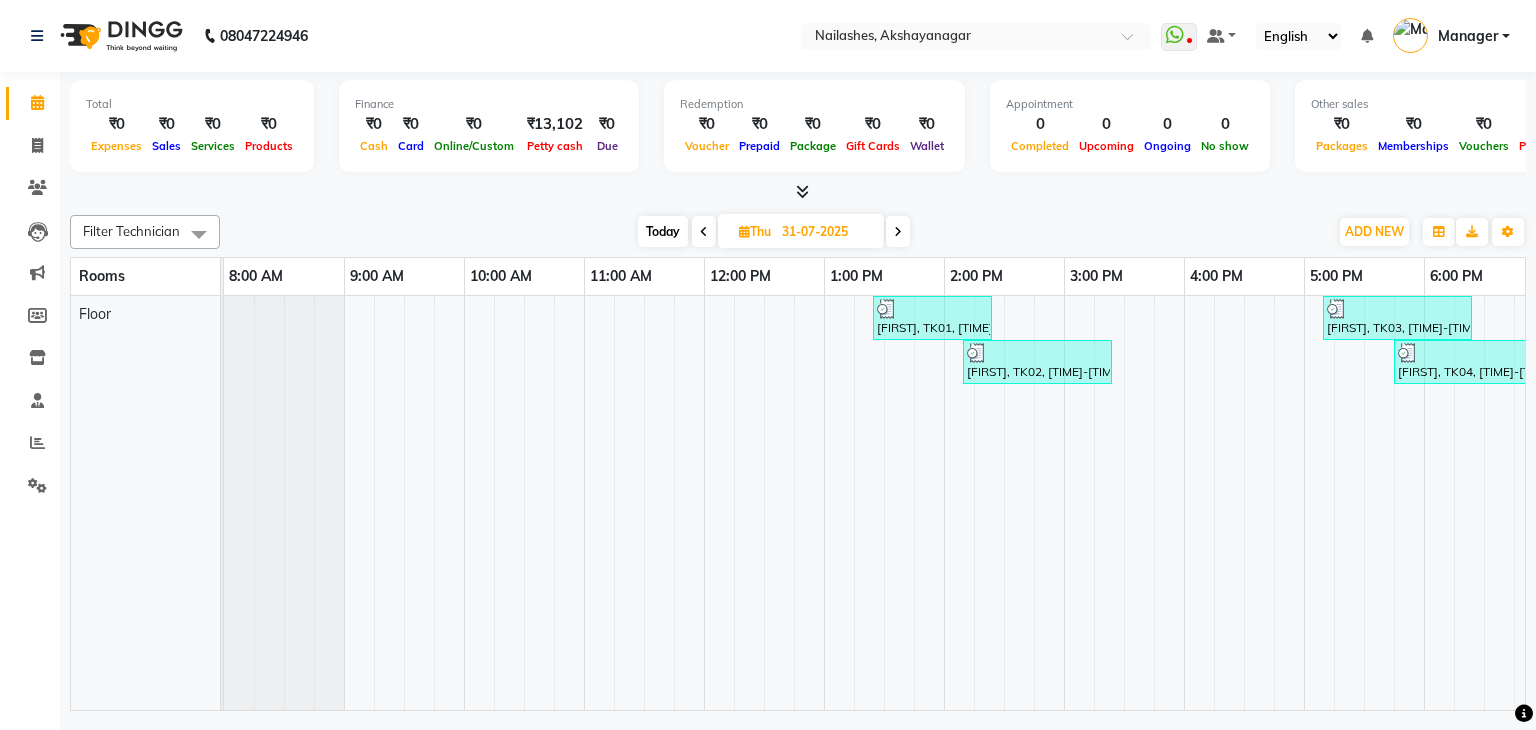 click at bounding box center (704, 231) 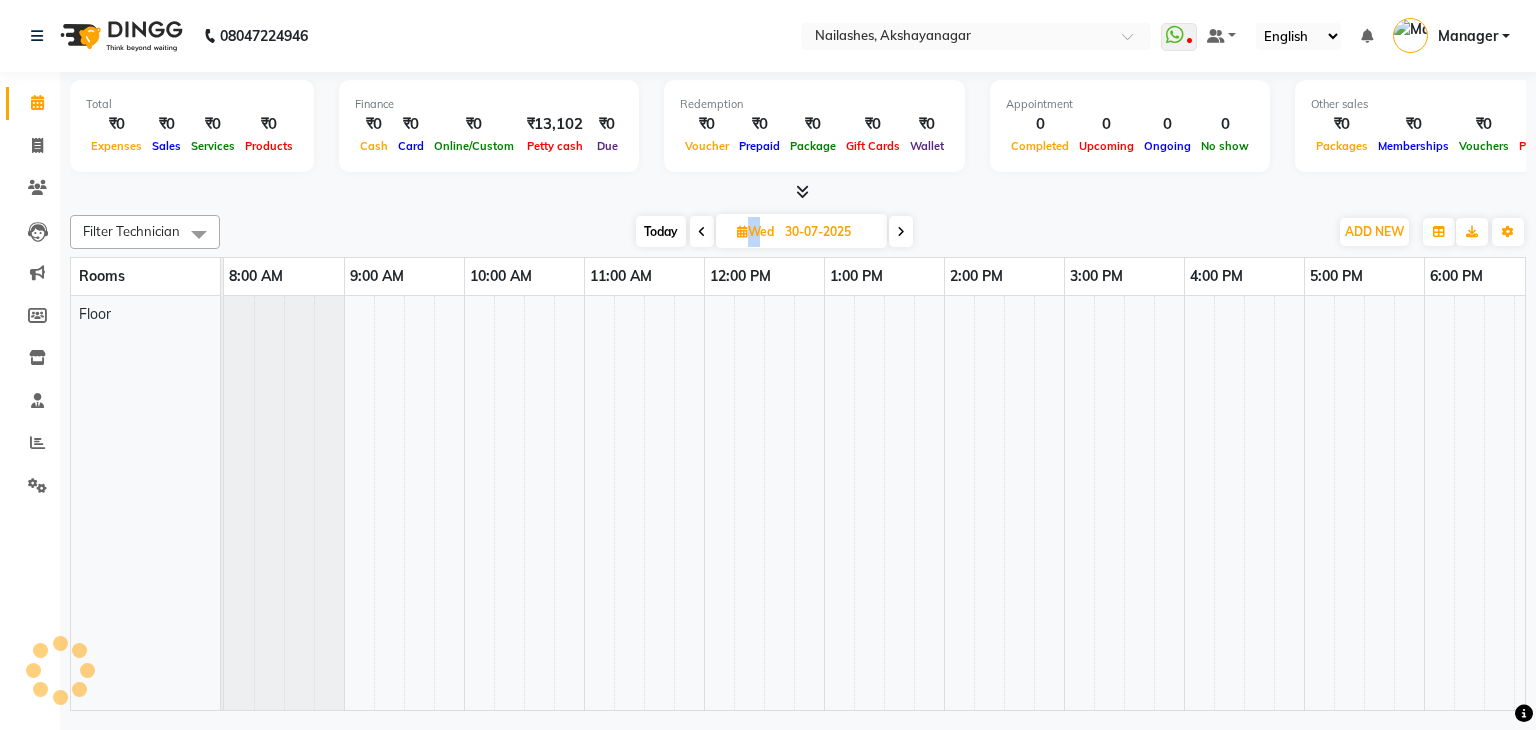 click at bounding box center [702, 231] 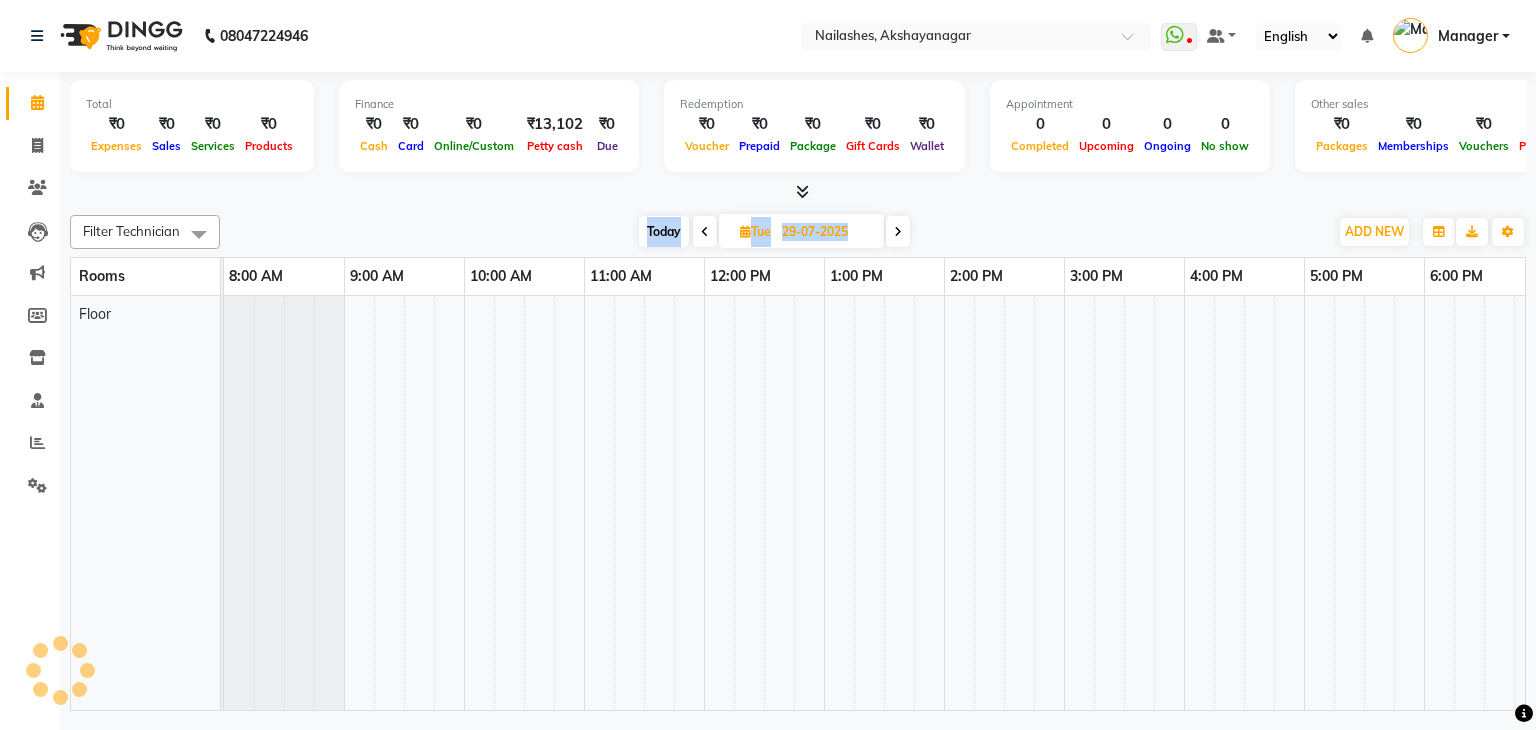 scroll, scrollTop: 0, scrollLeft: 258, axis: horizontal 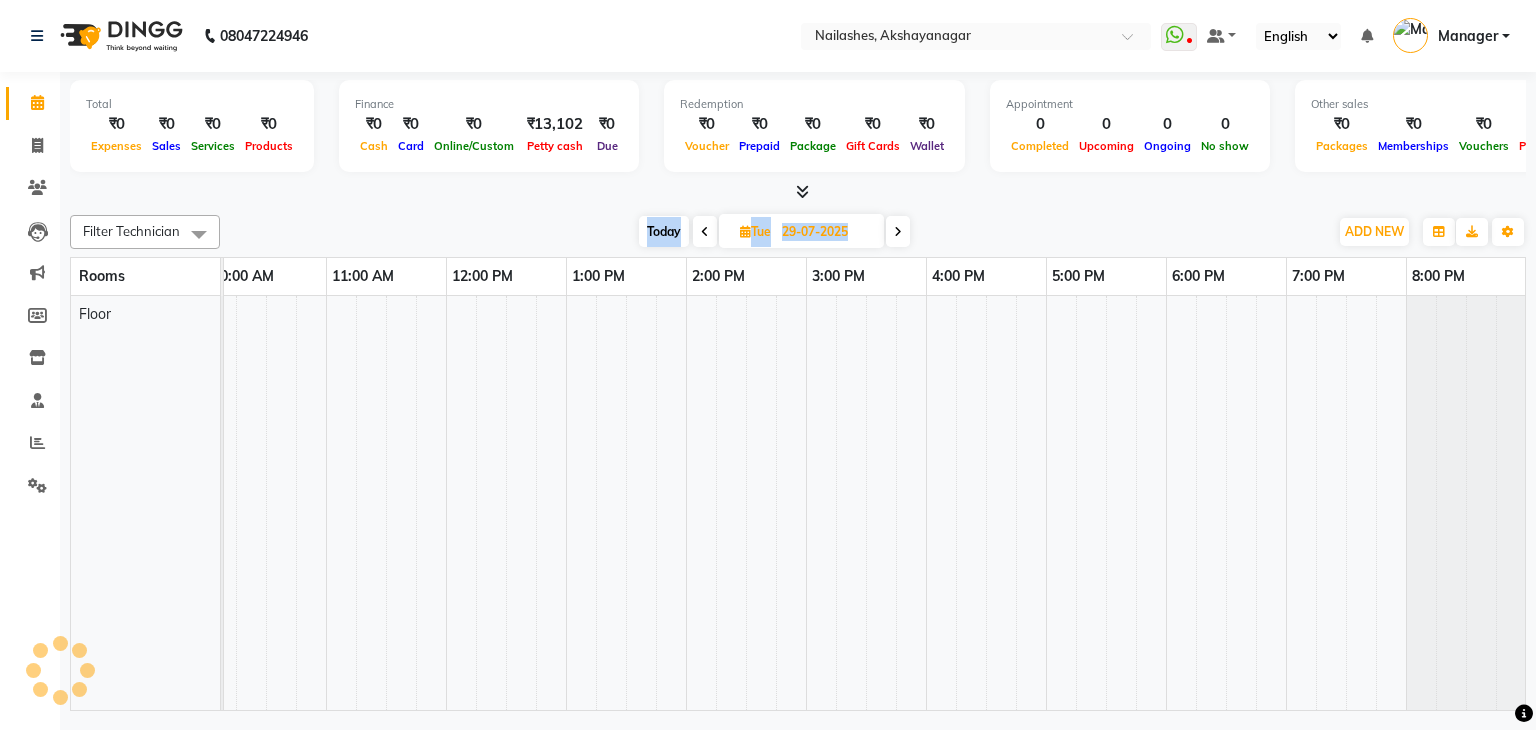 click at bounding box center (705, 231) 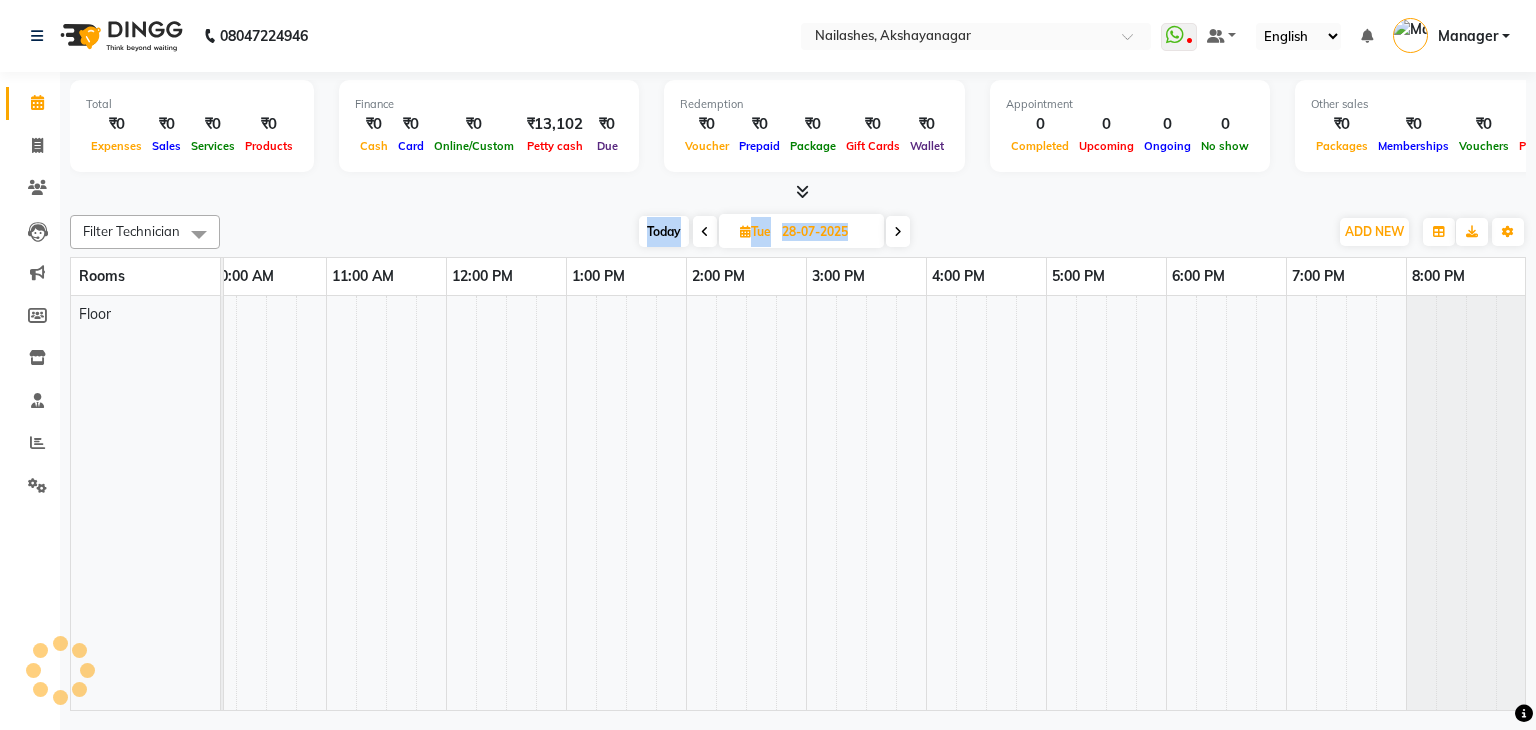 scroll, scrollTop: 0, scrollLeft: 258, axis: horizontal 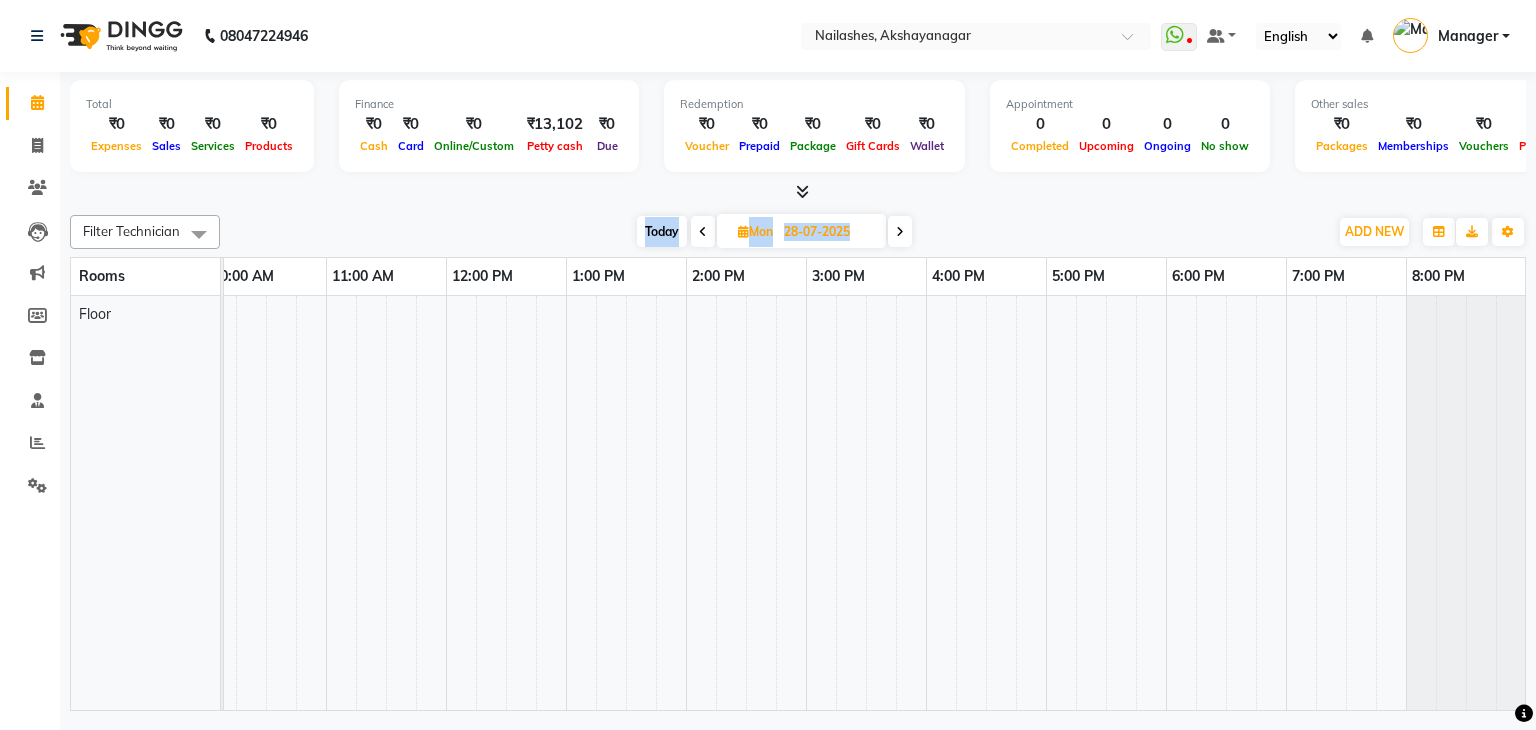 click at bounding box center [703, 231] 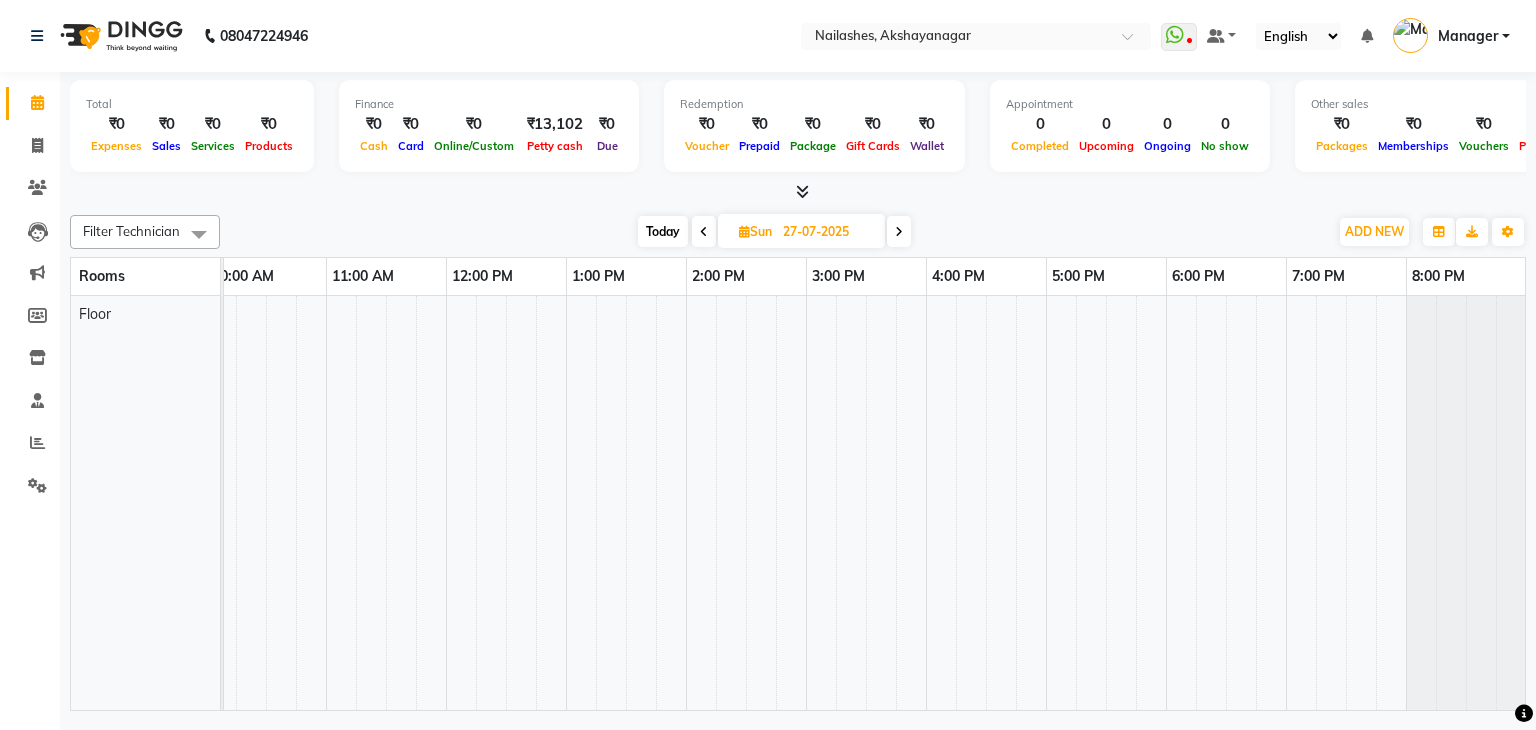 scroll, scrollTop: 0, scrollLeft: 0, axis: both 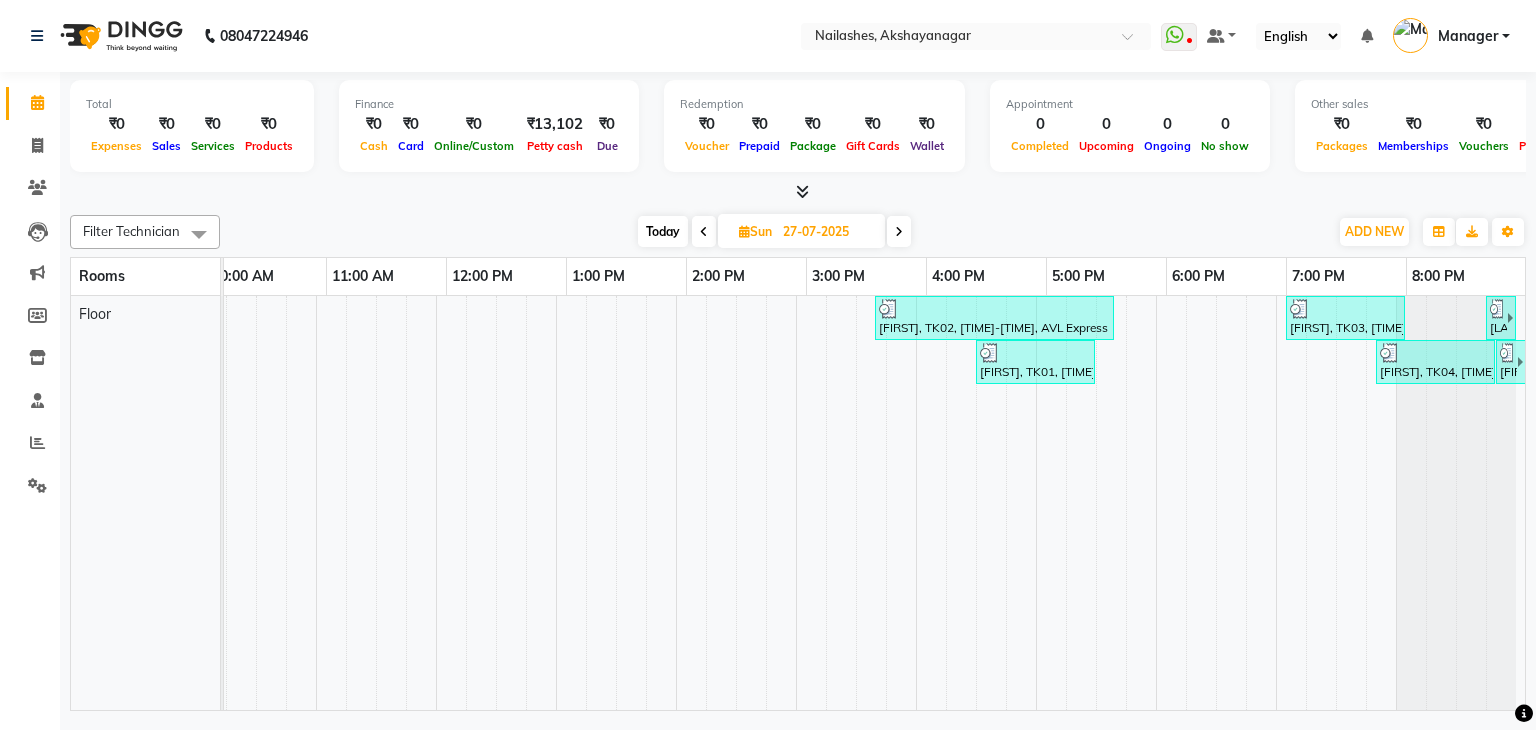 click on "[LAST], TK05, [TIME]-[TIME], Foot Massage Manicure" at bounding box center [1497, 318] 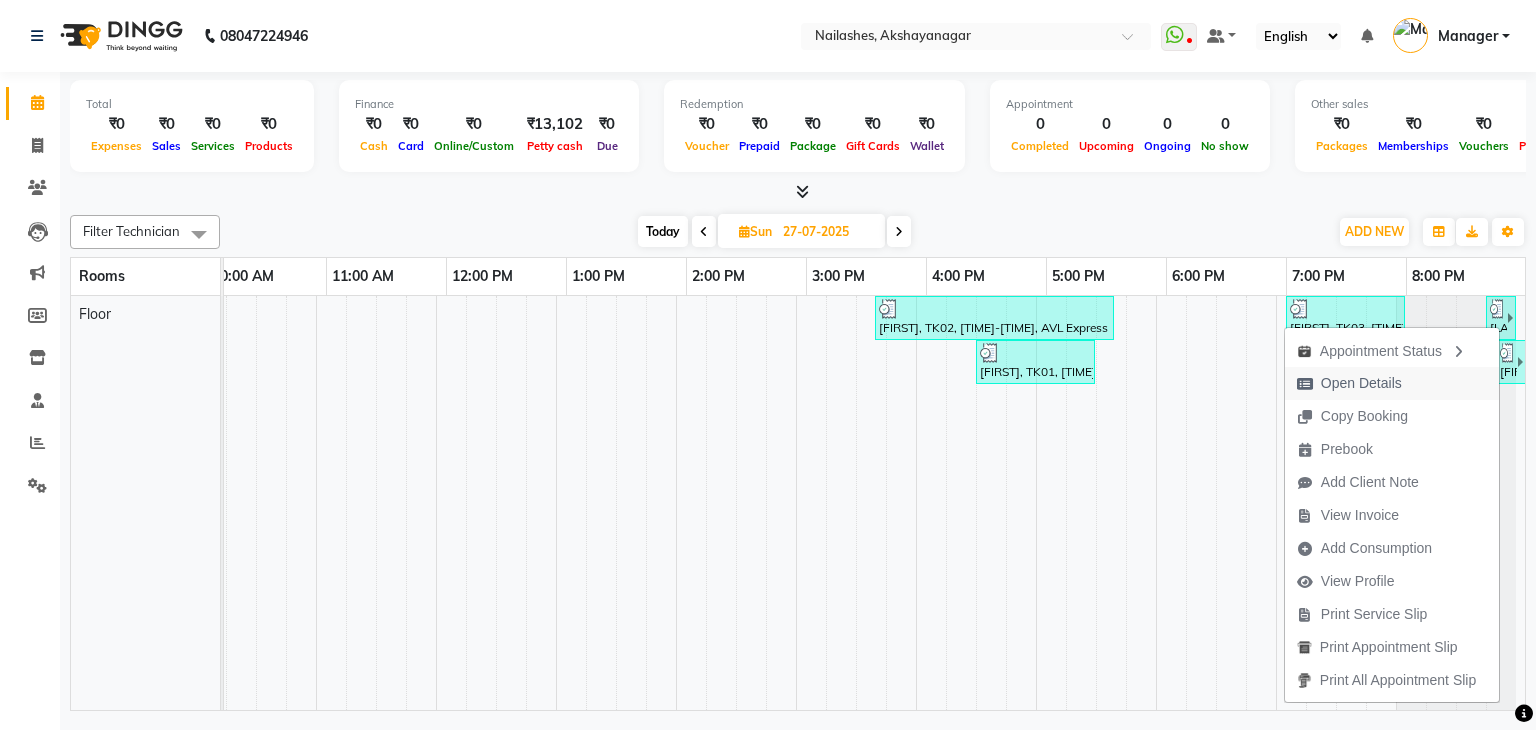 click on "Open Details" at bounding box center (1361, 383) 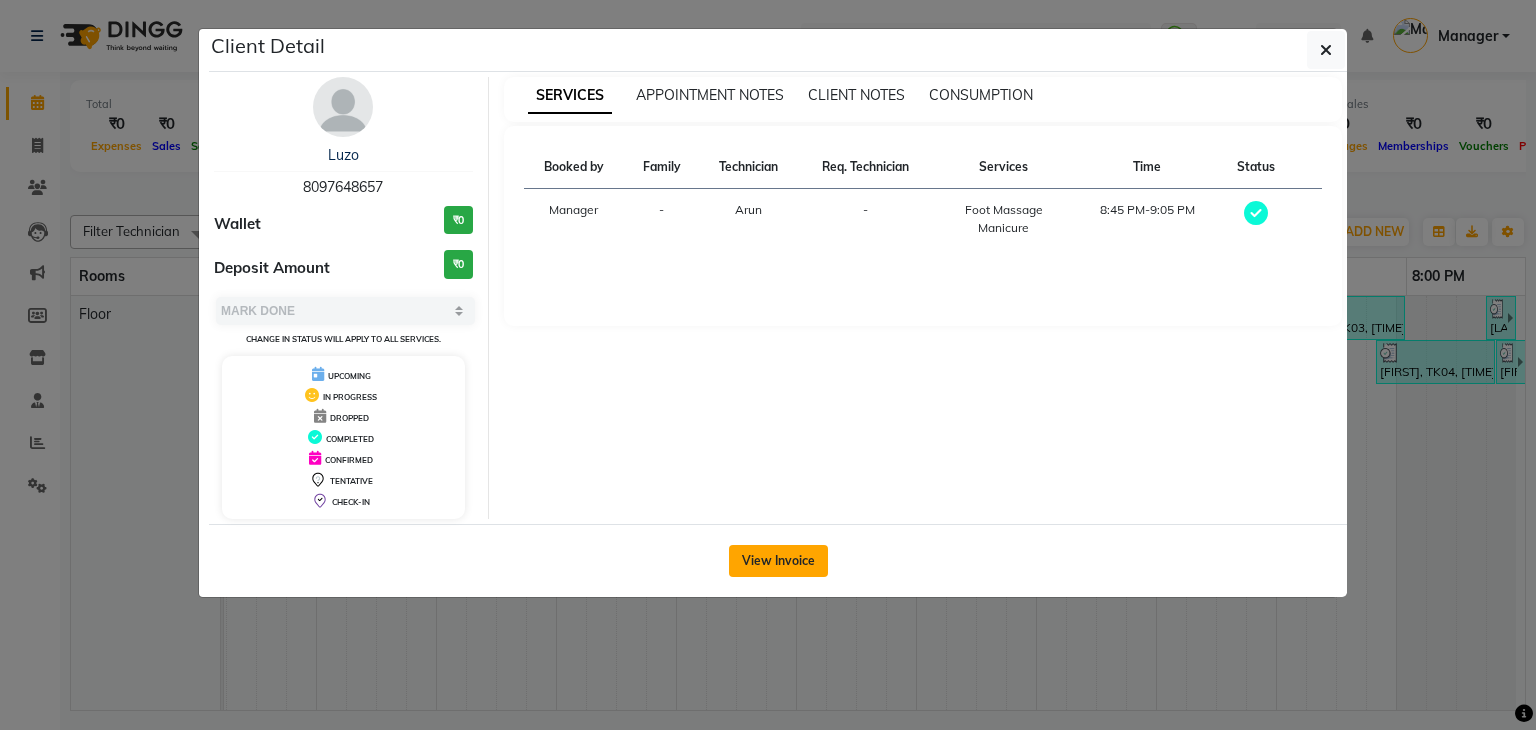 click on "View Invoice" 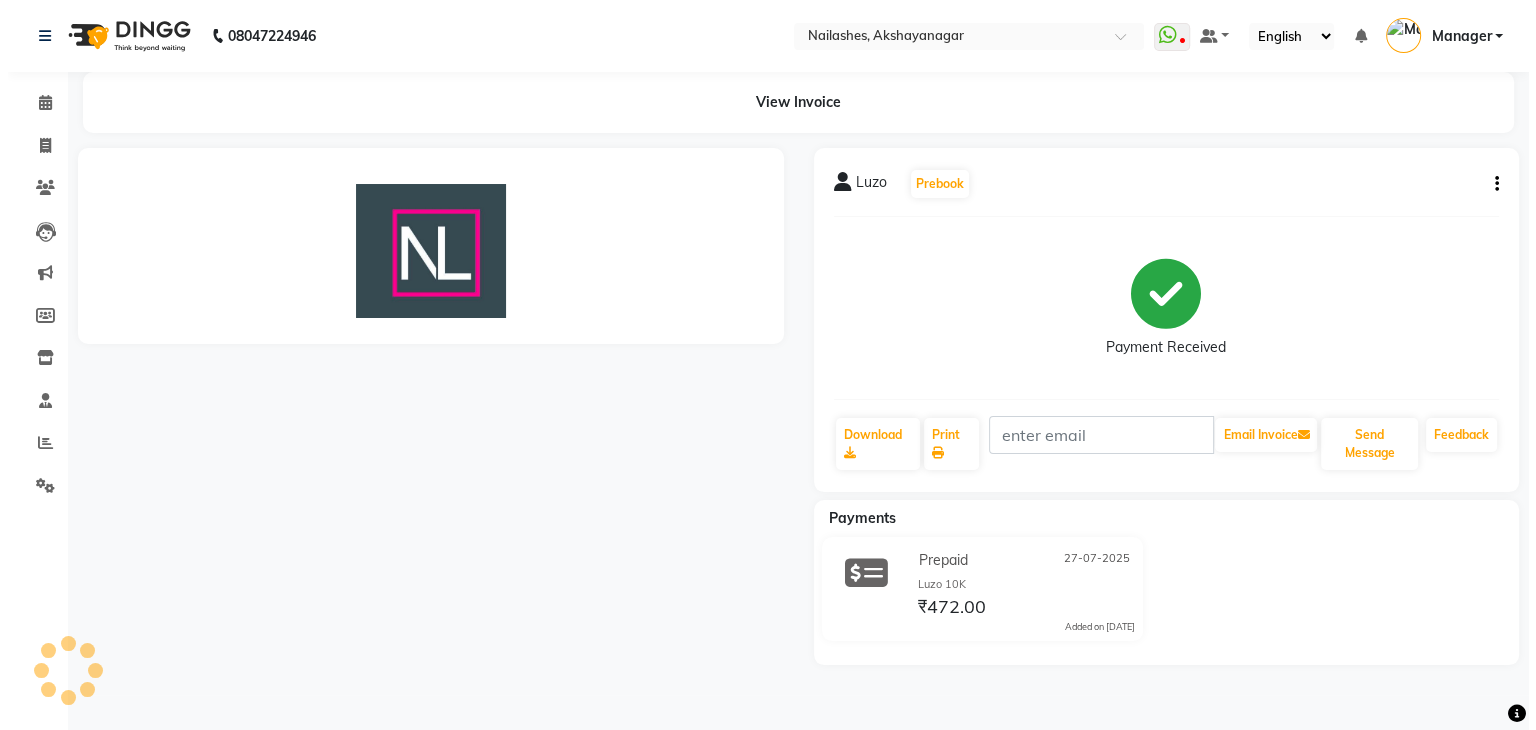 scroll, scrollTop: 0, scrollLeft: 0, axis: both 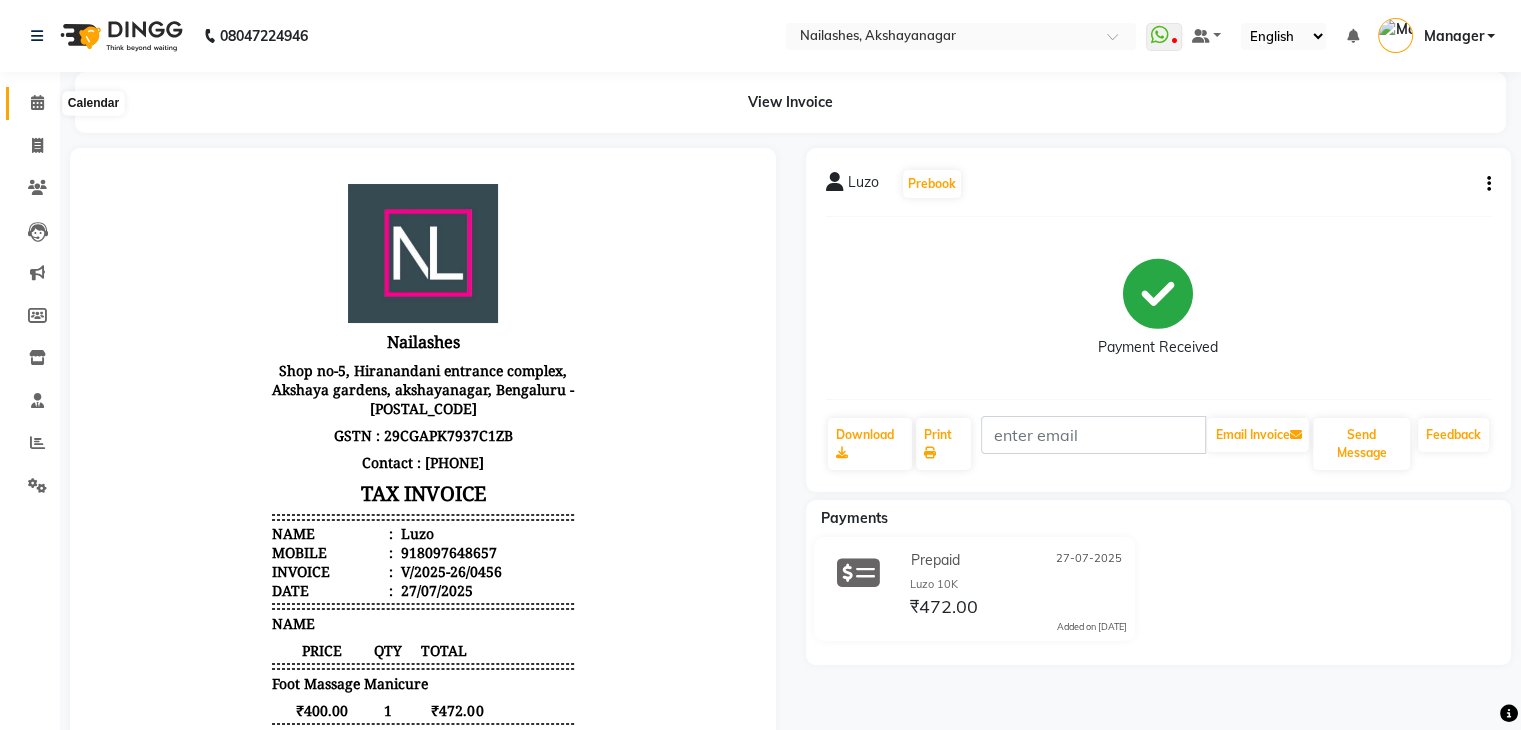 click 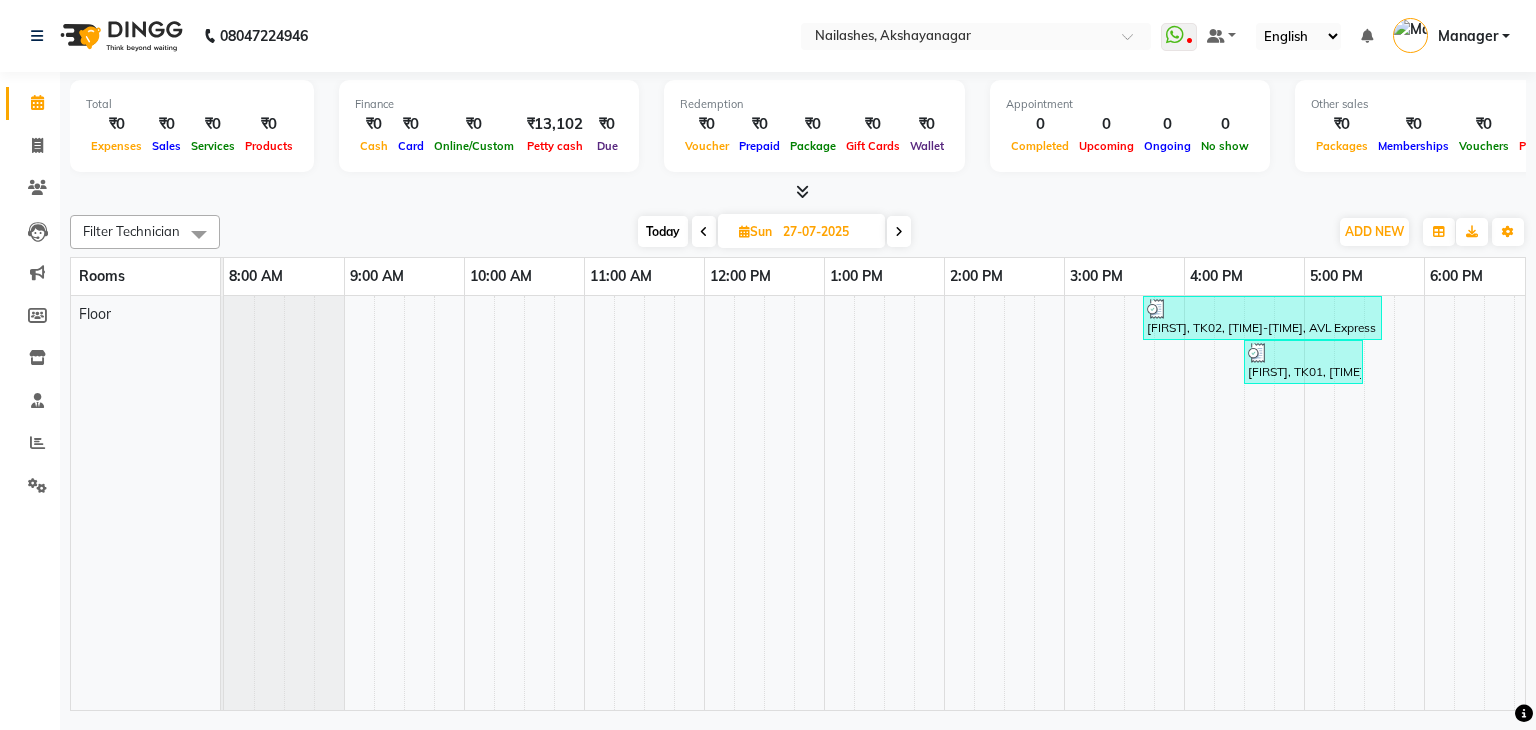 click at bounding box center [899, 232] 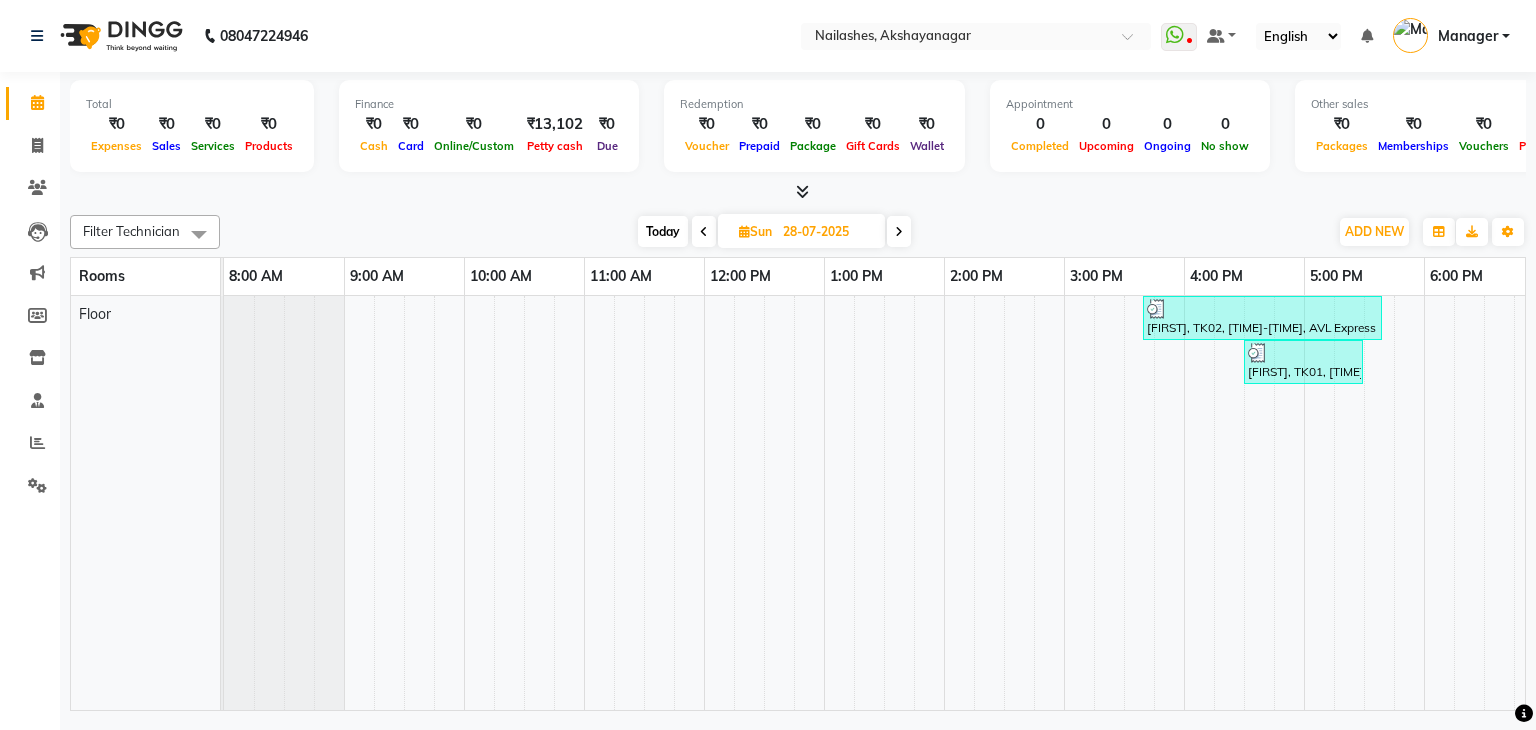 click at bounding box center (899, 232) 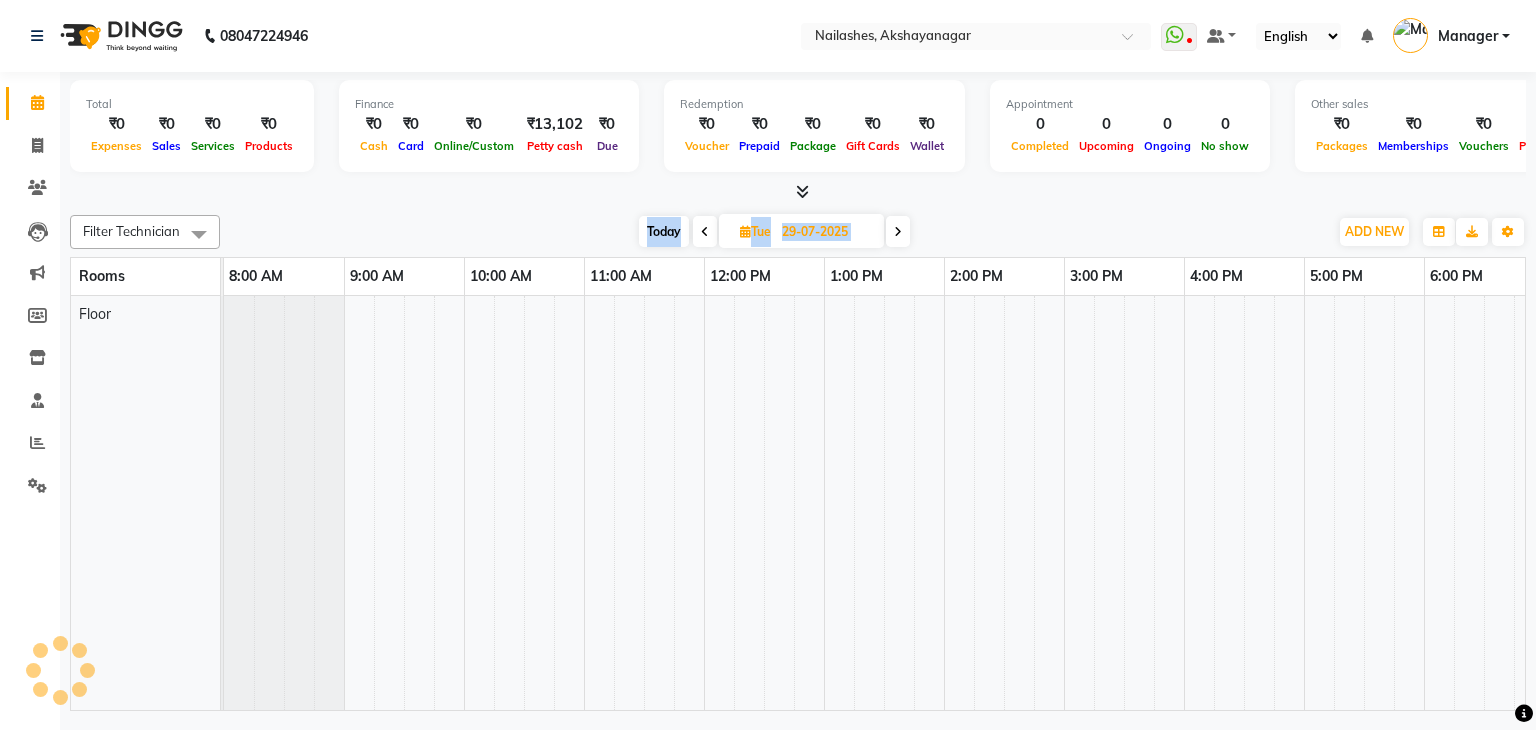 click at bounding box center [898, 232] 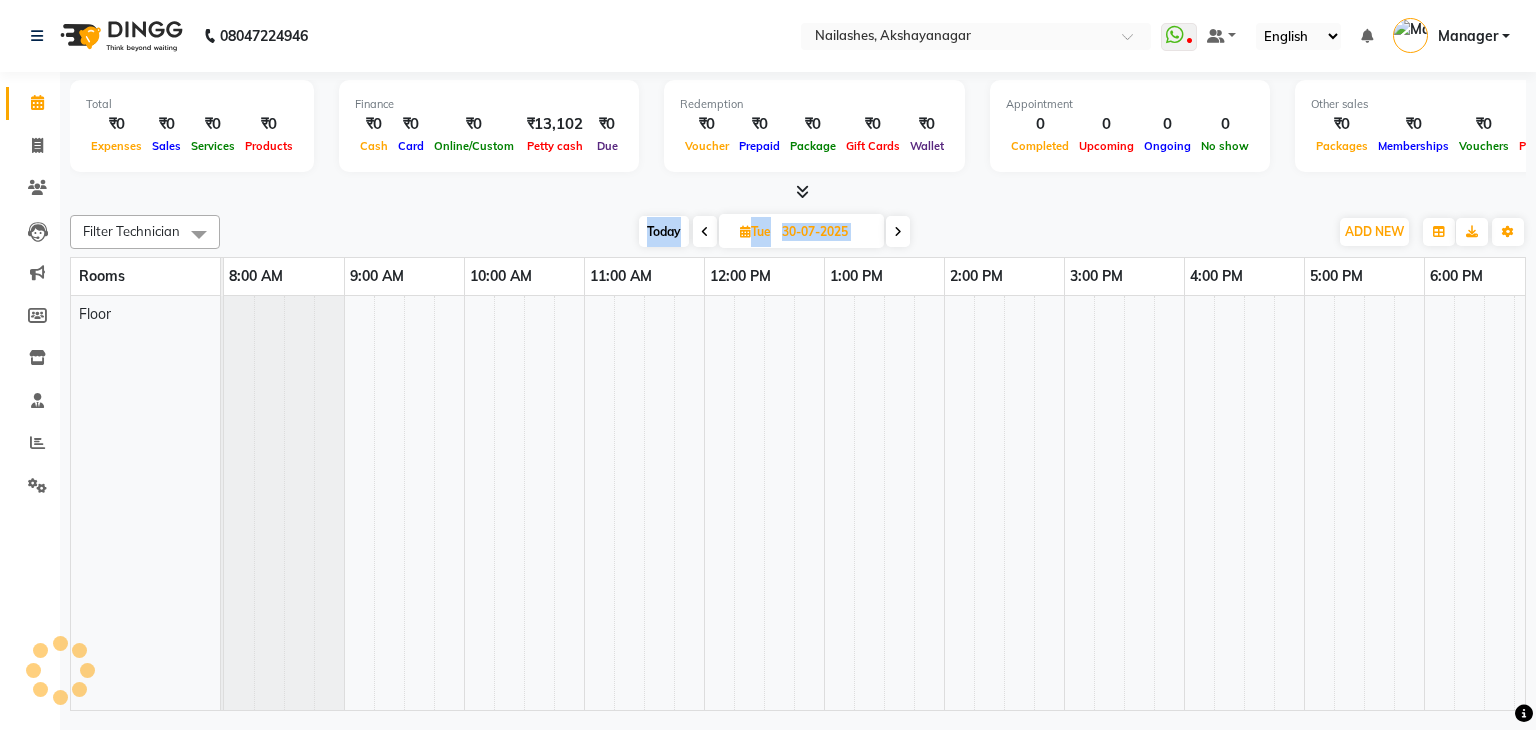 scroll, scrollTop: 0, scrollLeft: 258, axis: horizontal 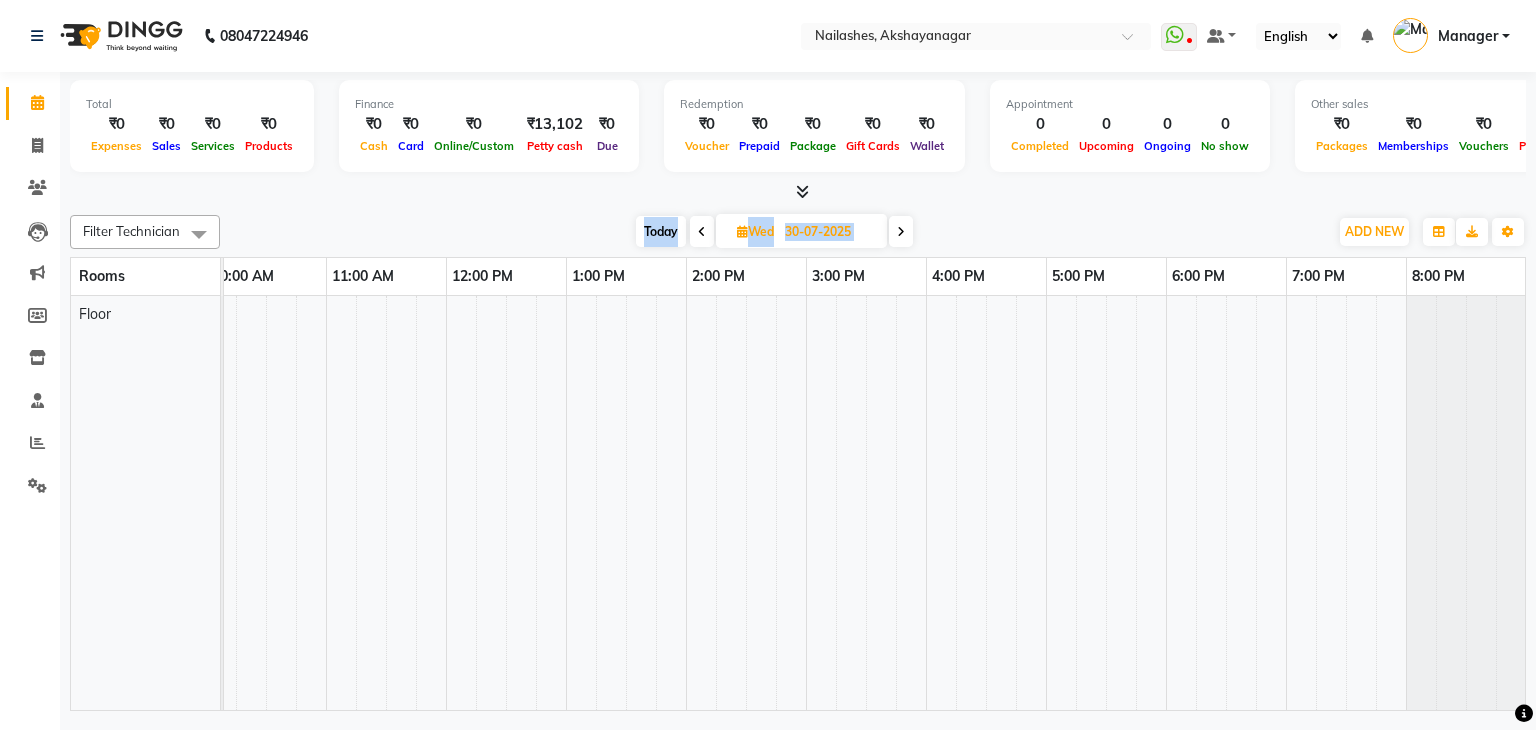 click at bounding box center (901, 232) 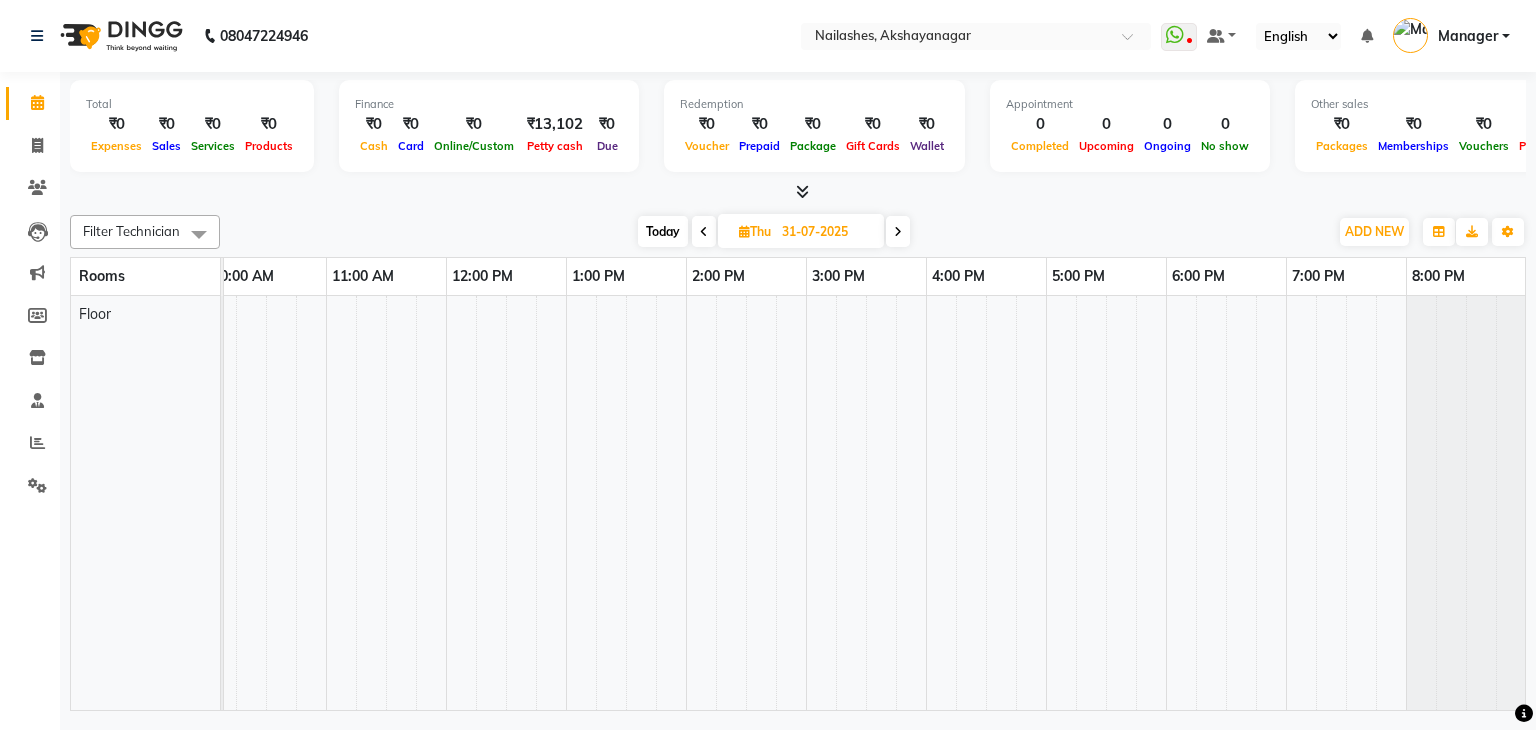 scroll, scrollTop: 0, scrollLeft: 0, axis: both 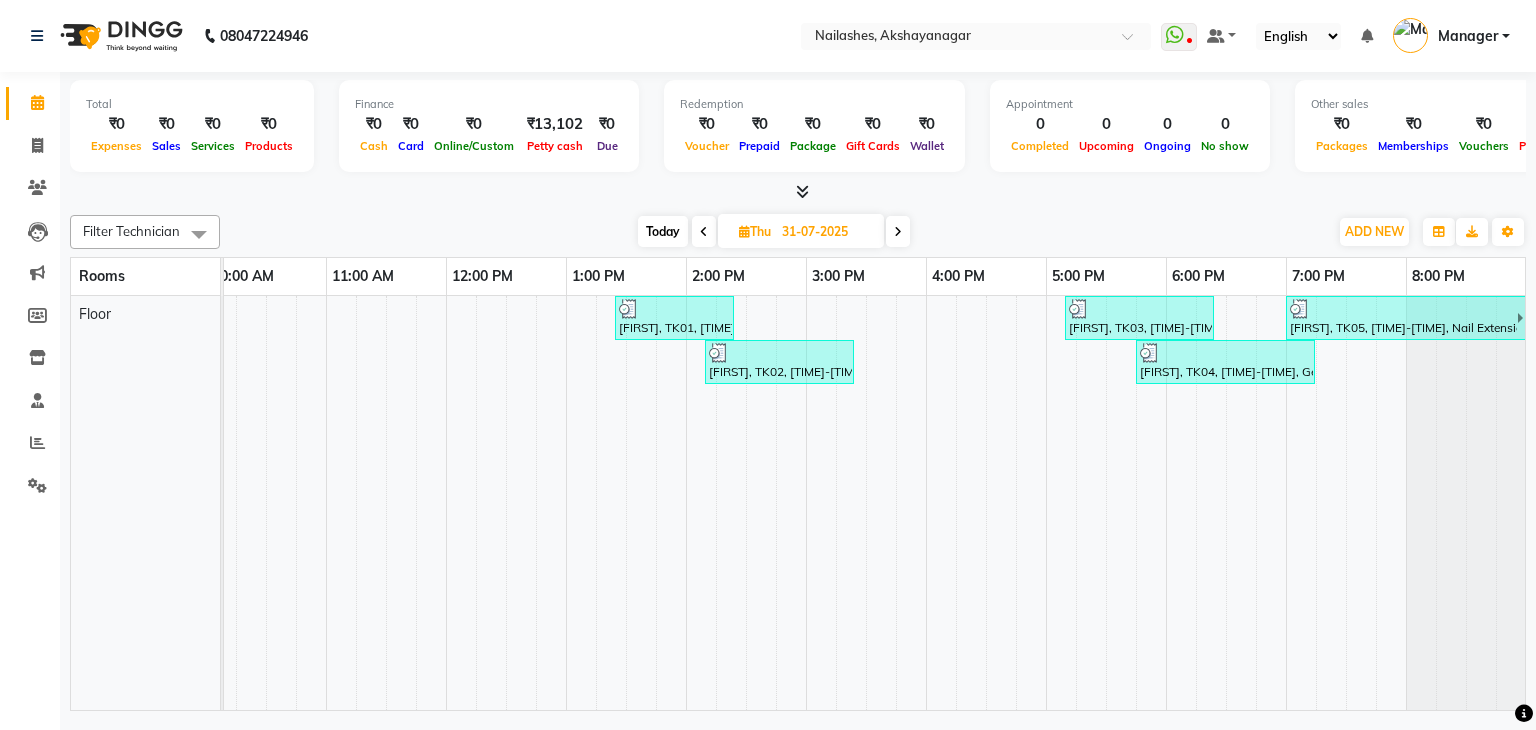 click on "[FIRST], TK04, [TIME]-[TIME], Gel polish removal,Permanent Nail Paint - Solid Color (Hand)" at bounding box center (1225, 362) 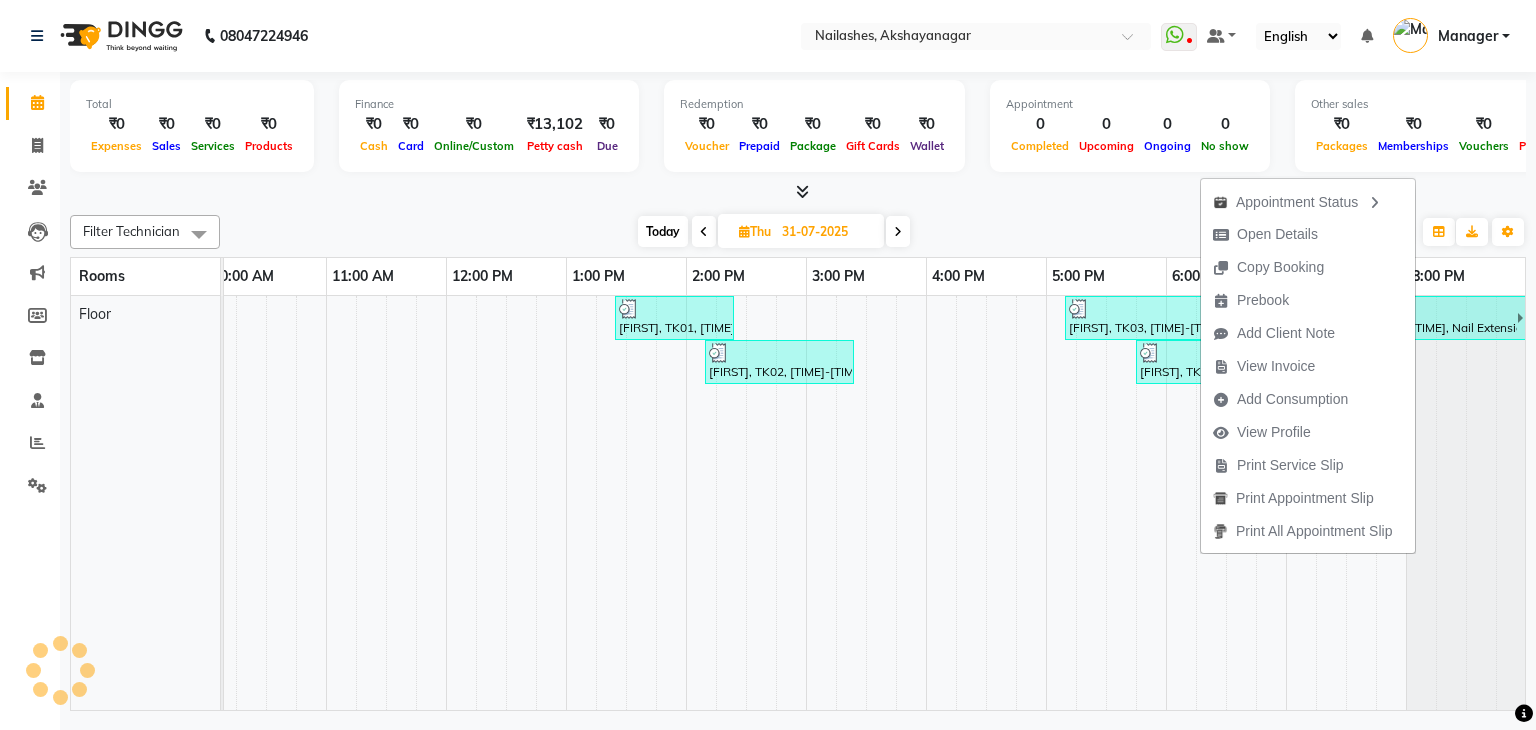 click on "Appointment Status
Open Details
Copy Booking
Prebook
Add Client Note
View Invoice
Add Consumption
View Profile
Print Service Slip
Print Appointment Slip
Print All Appointment Slip" at bounding box center [1308, 366] 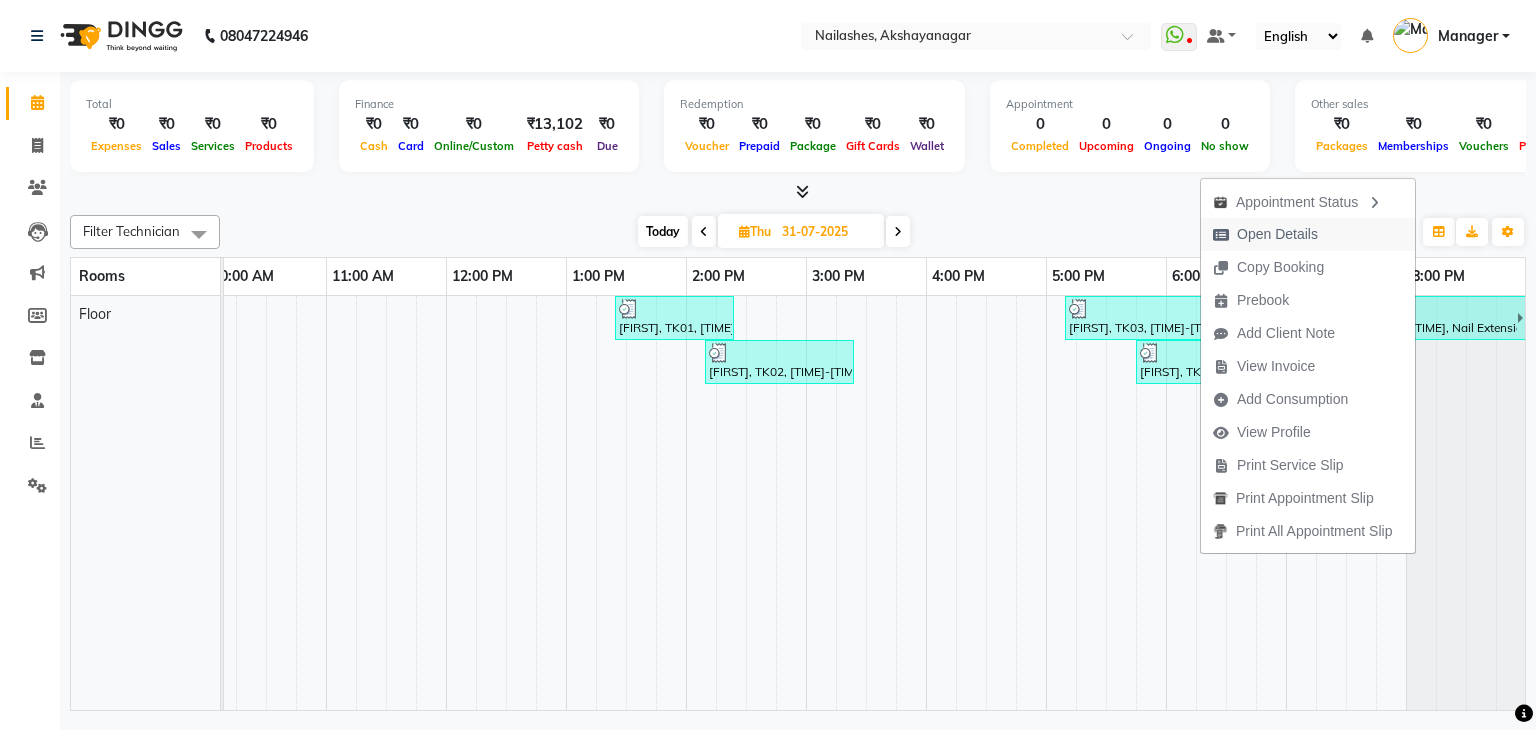 click on "Open Details" at bounding box center (1277, 234) 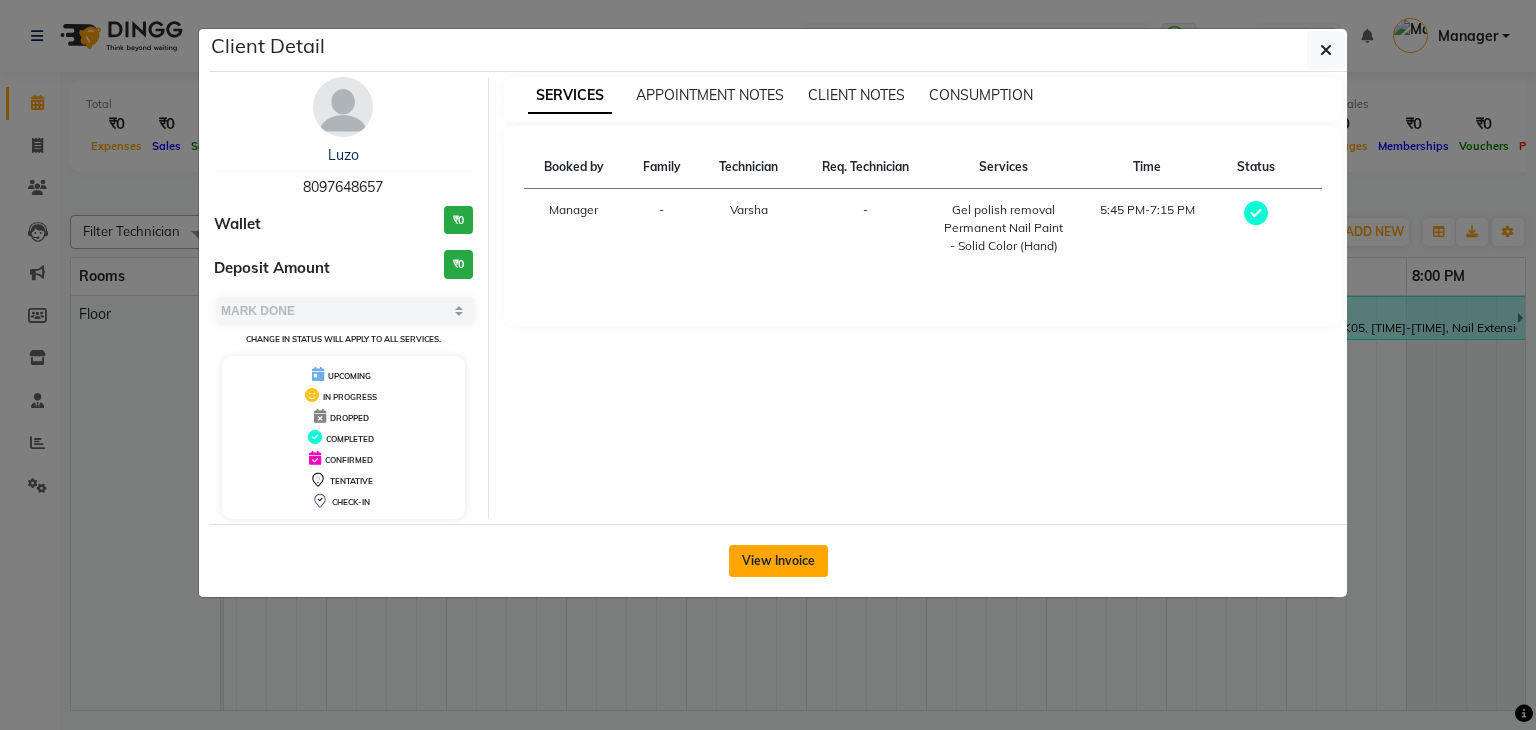 click on "View Invoice" 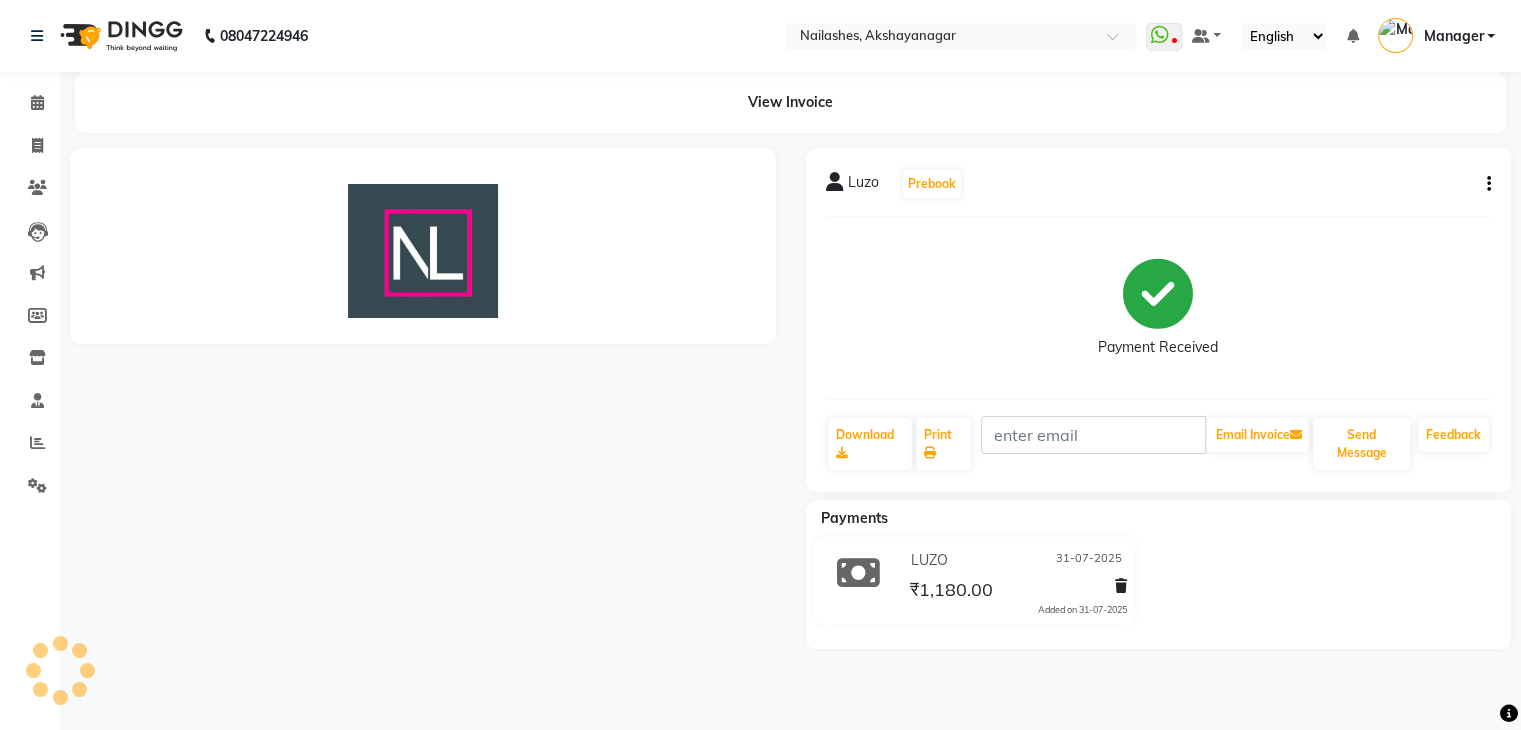 scroll, scrollTop: 0, scrollLeft: 0, axis: both 